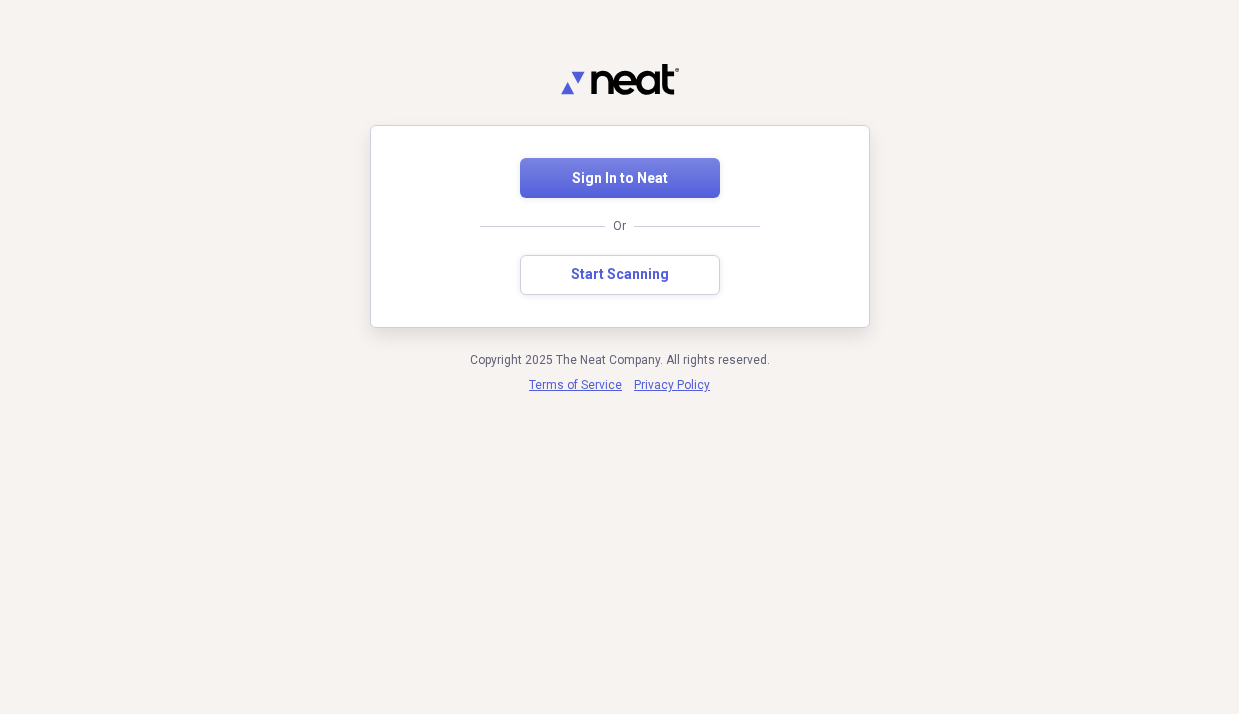 scroll, scrollTop: 0, scrollLeft: 0, axis: both 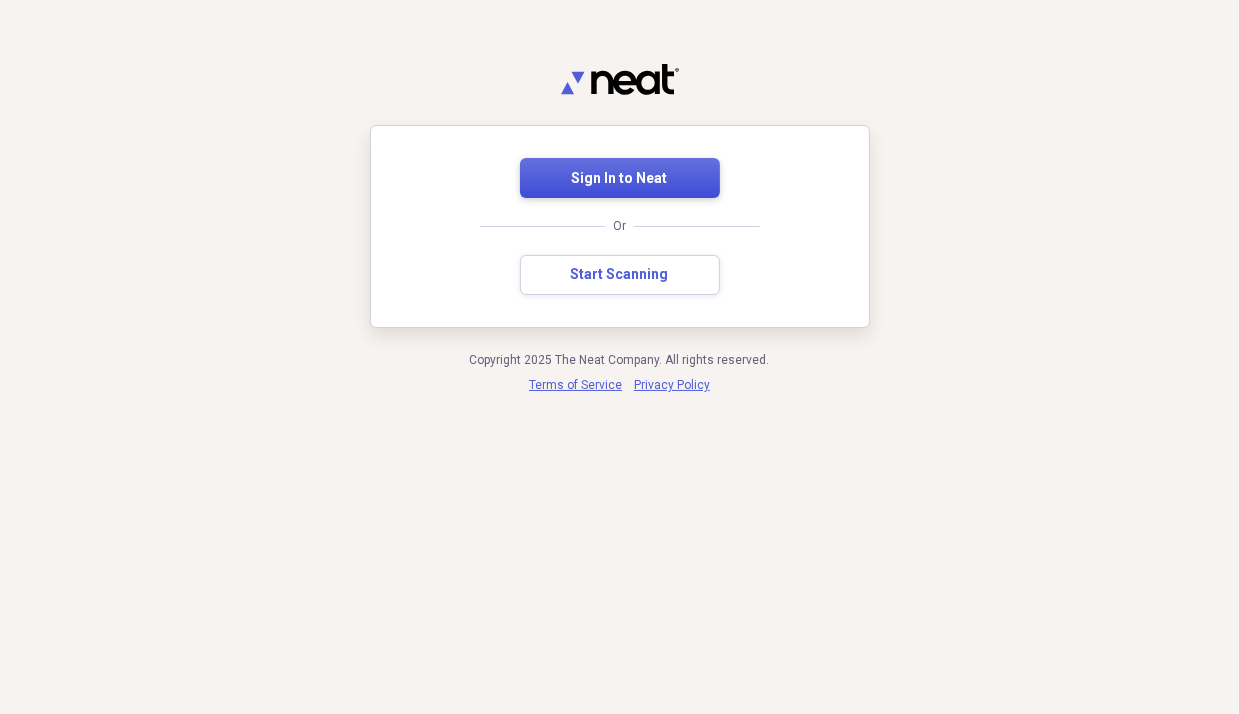 click on "Sign In to Neat" at bounding box center (620, 179) 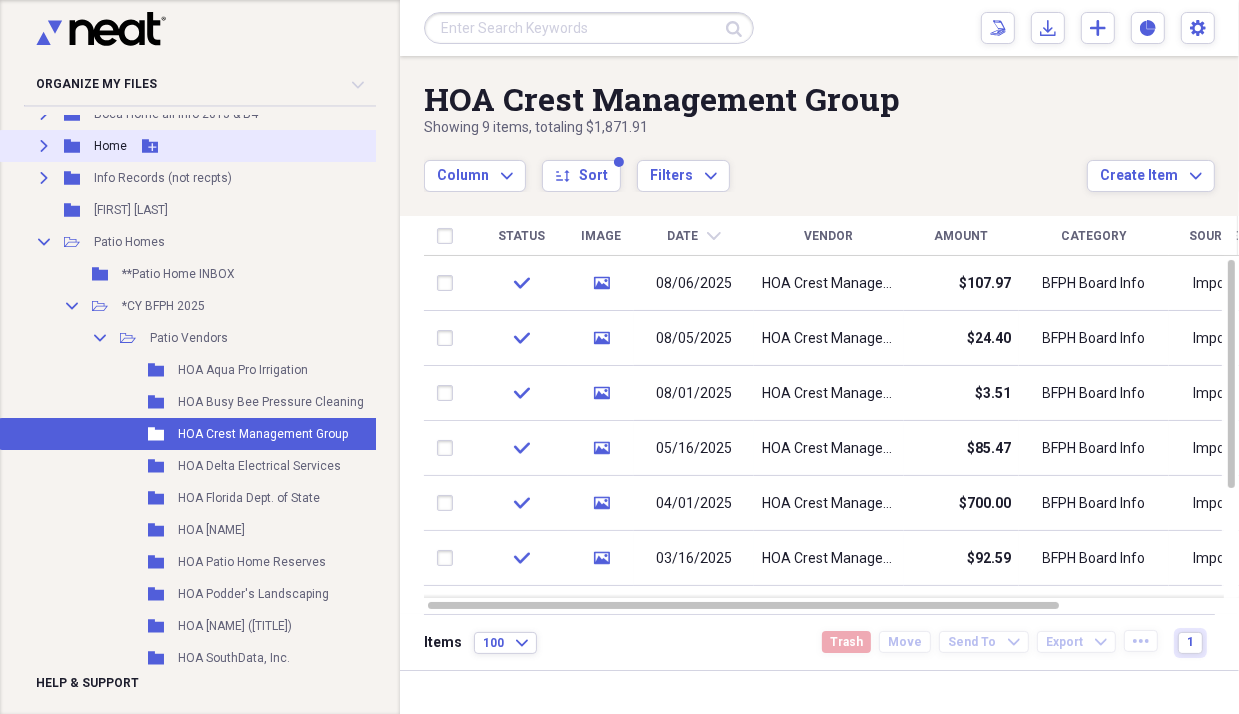 scroll, scrollTop: 500, scrollLeft: 0, axis: vertical 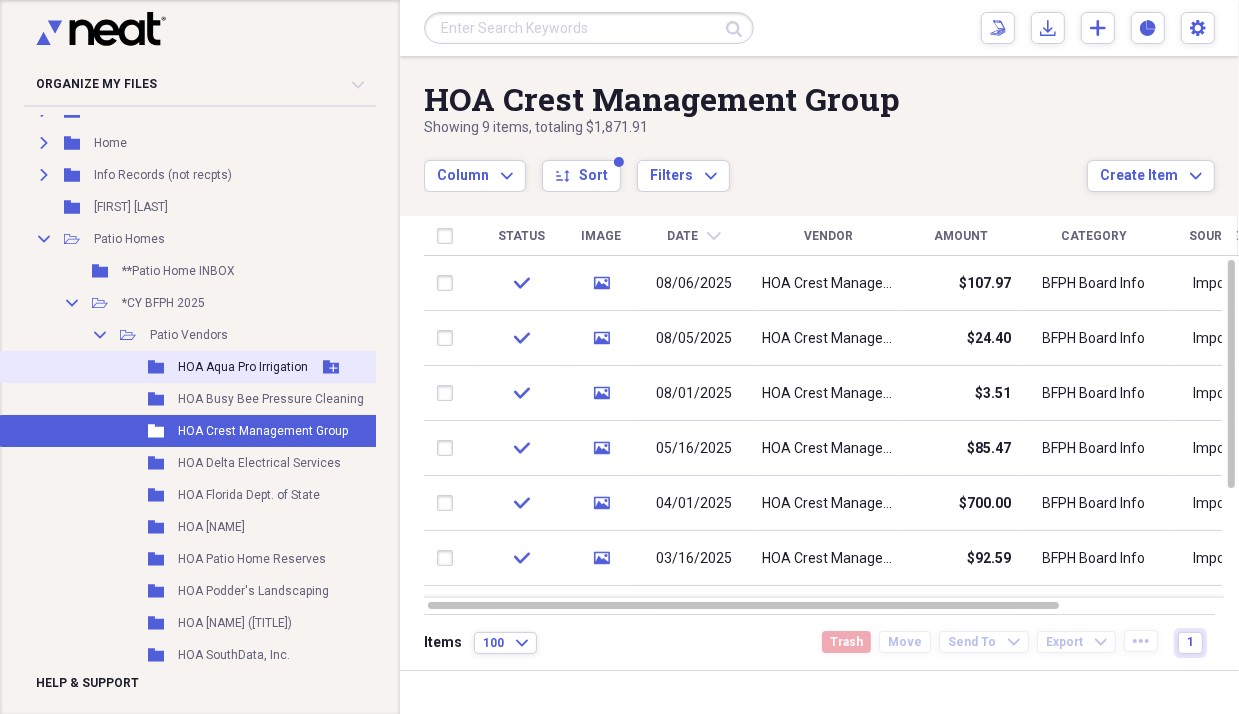 click on "Folder HOA Aqua Pro Irrigation Add Folder" at bounding box center (212, 367) 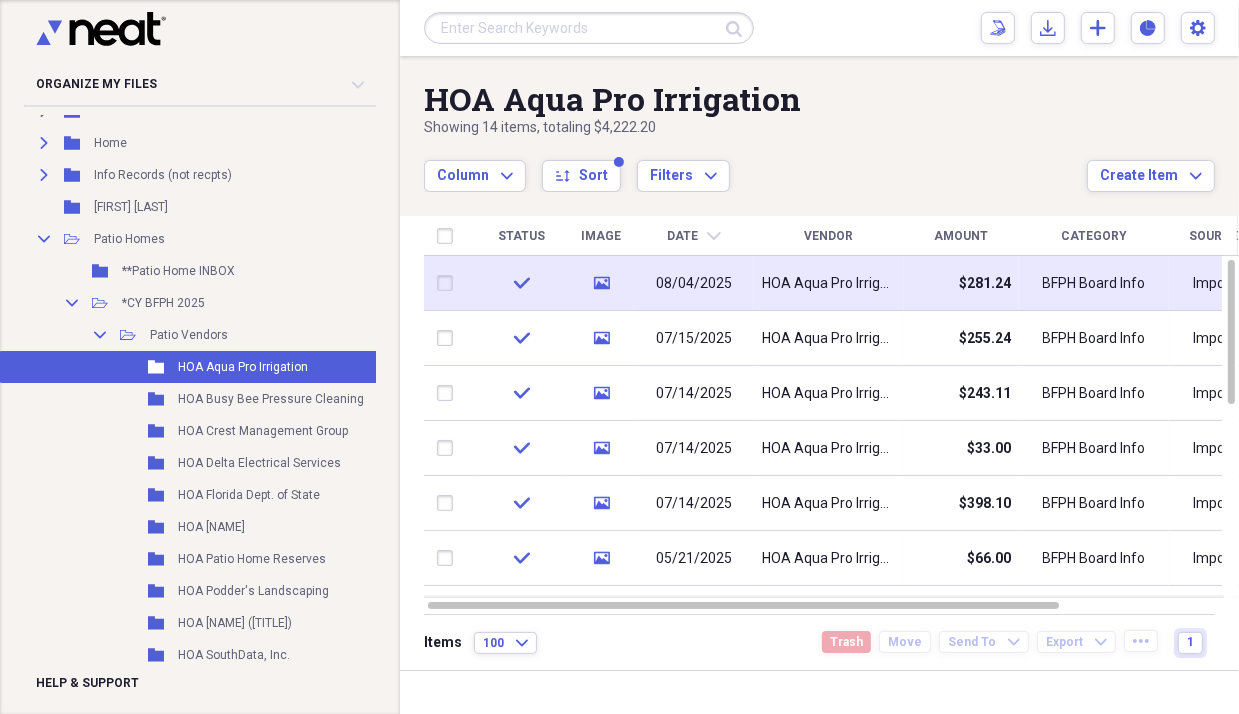 click on "HOA Aqua Pro Irrigation" at bounding box center [829, 284] 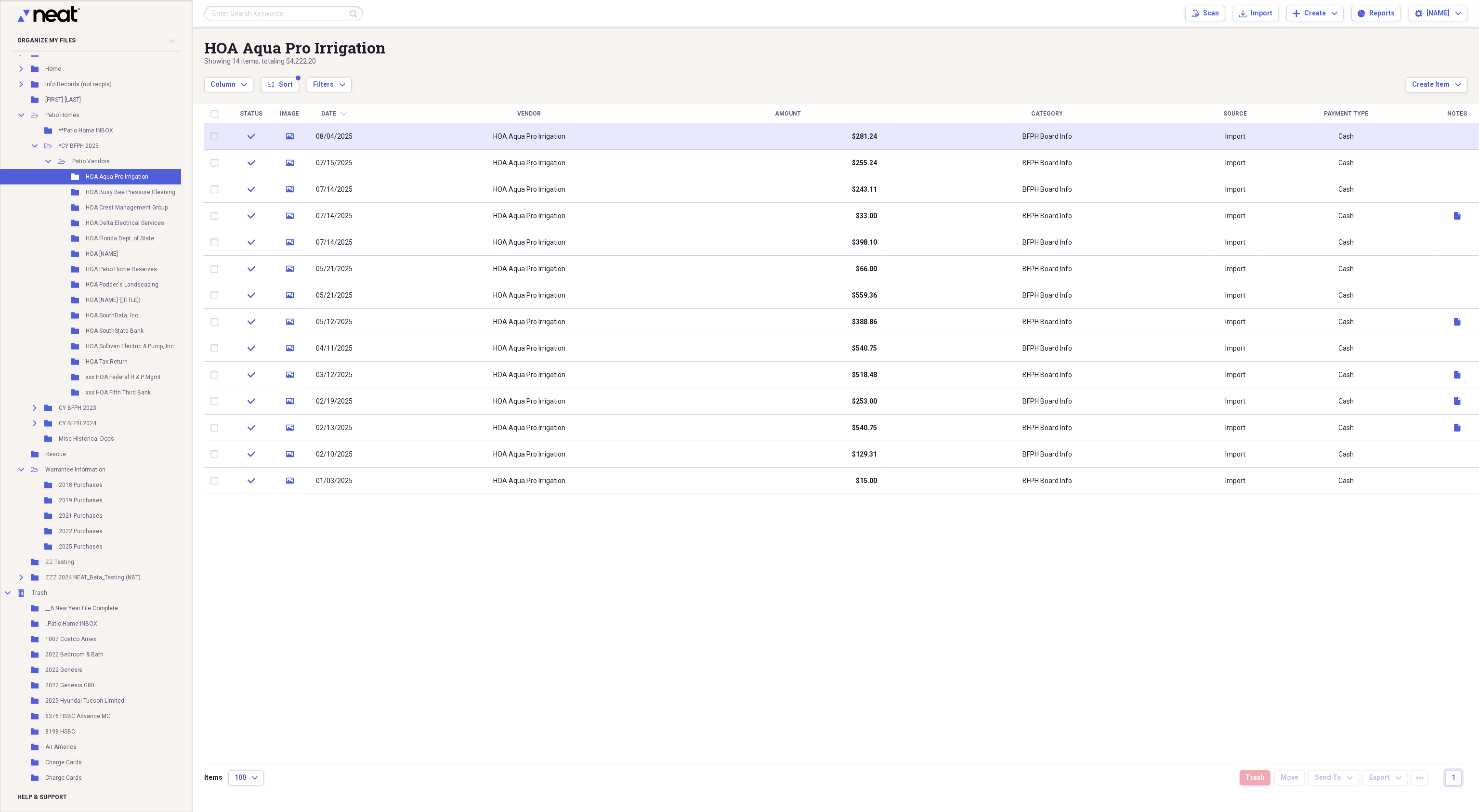 click 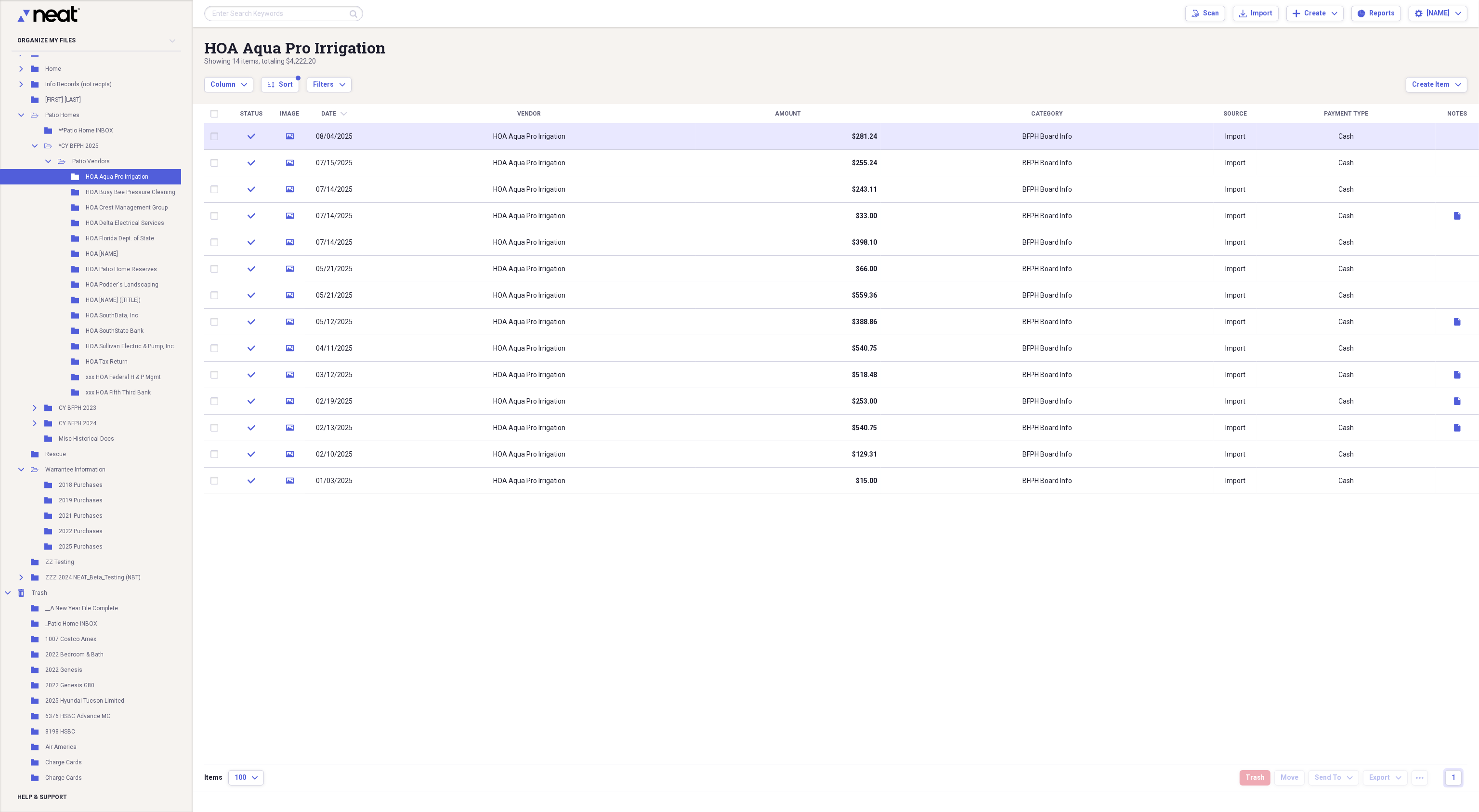 click on "HOA Aqua Pro Irrigation" at bounding box center (529, 137) 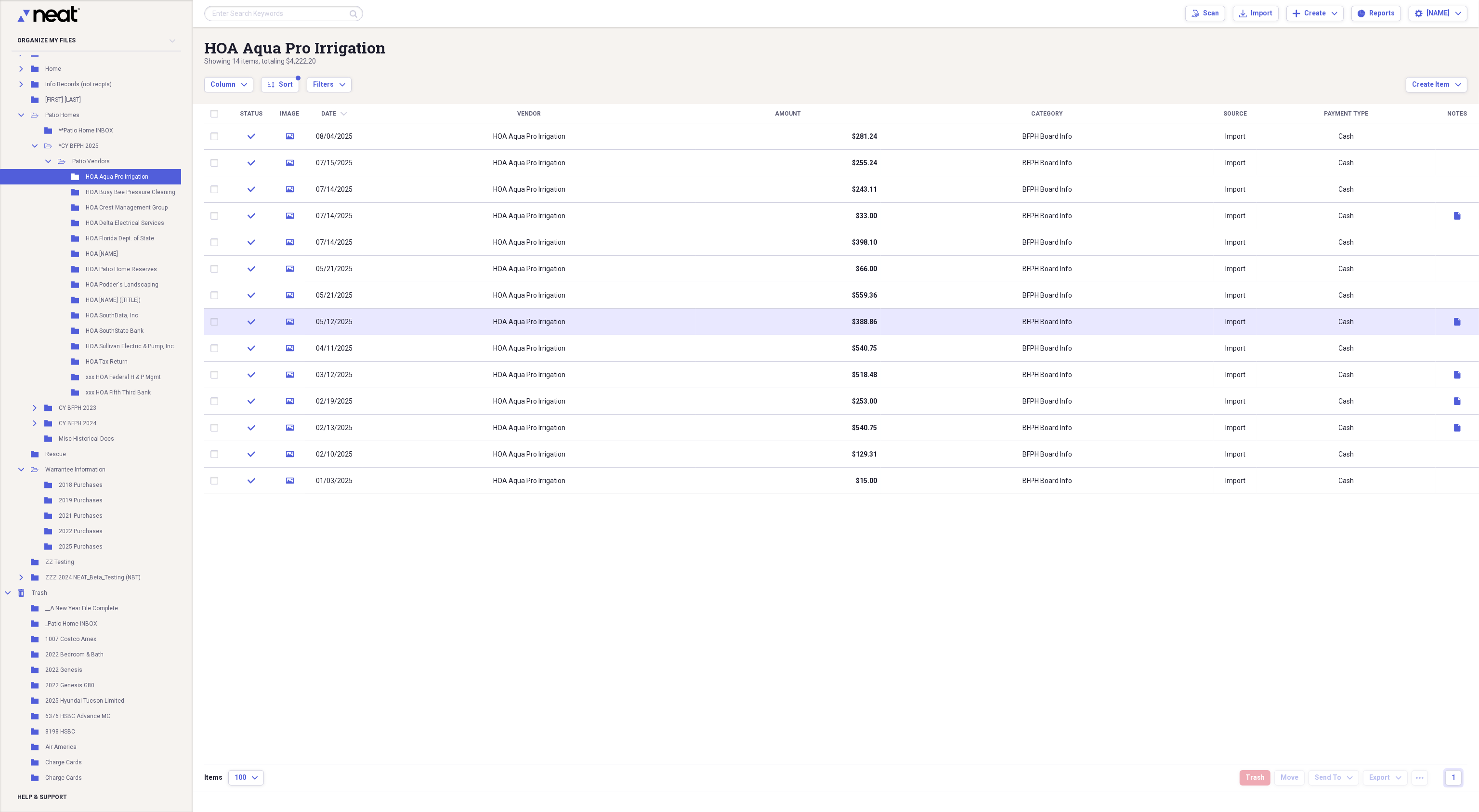 click on "HOA Aqua Pro Irrigation" at bounding box center [529, 322] 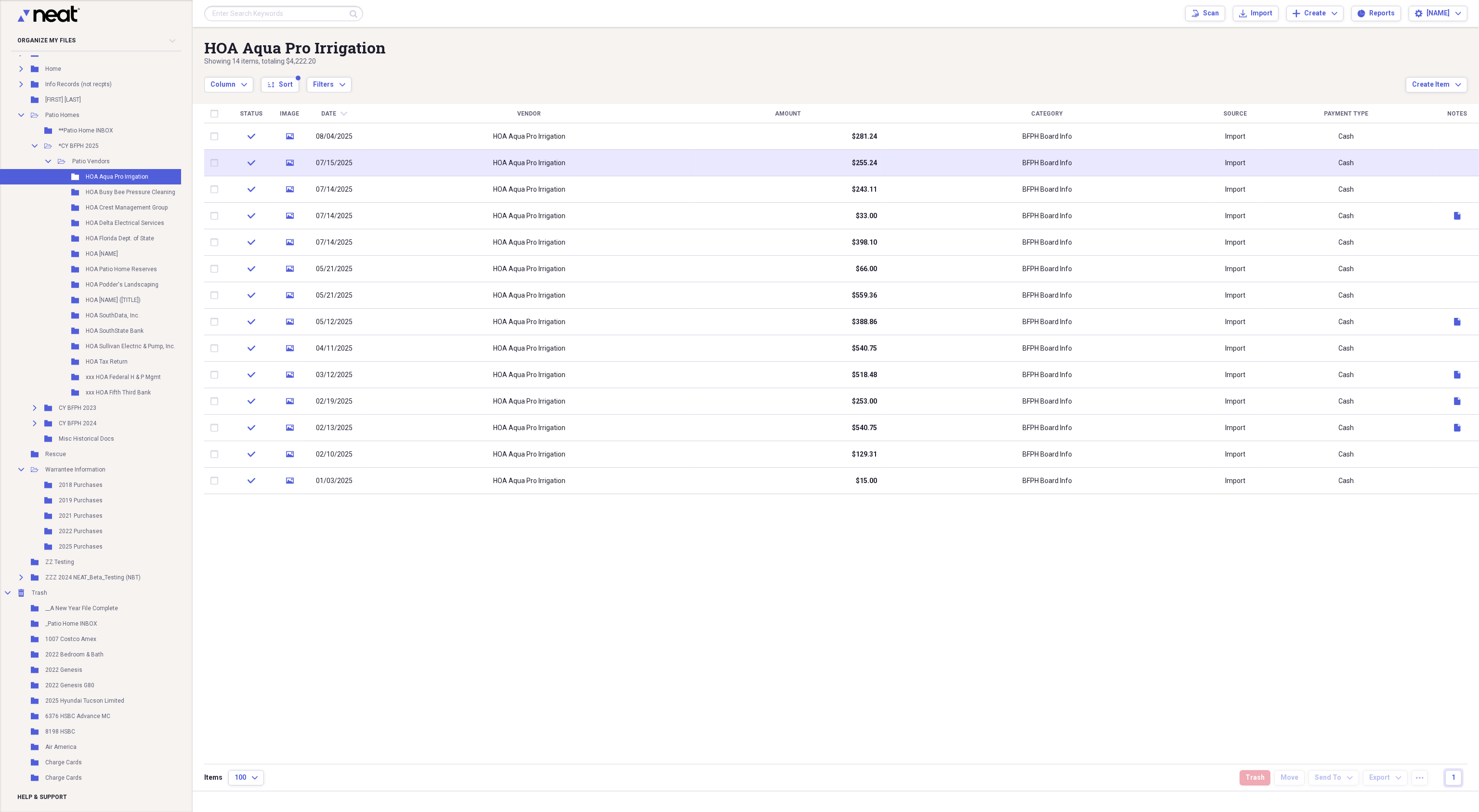 click on "HOA Aqua Pro Irrigation" at bounding box center (529, 163) 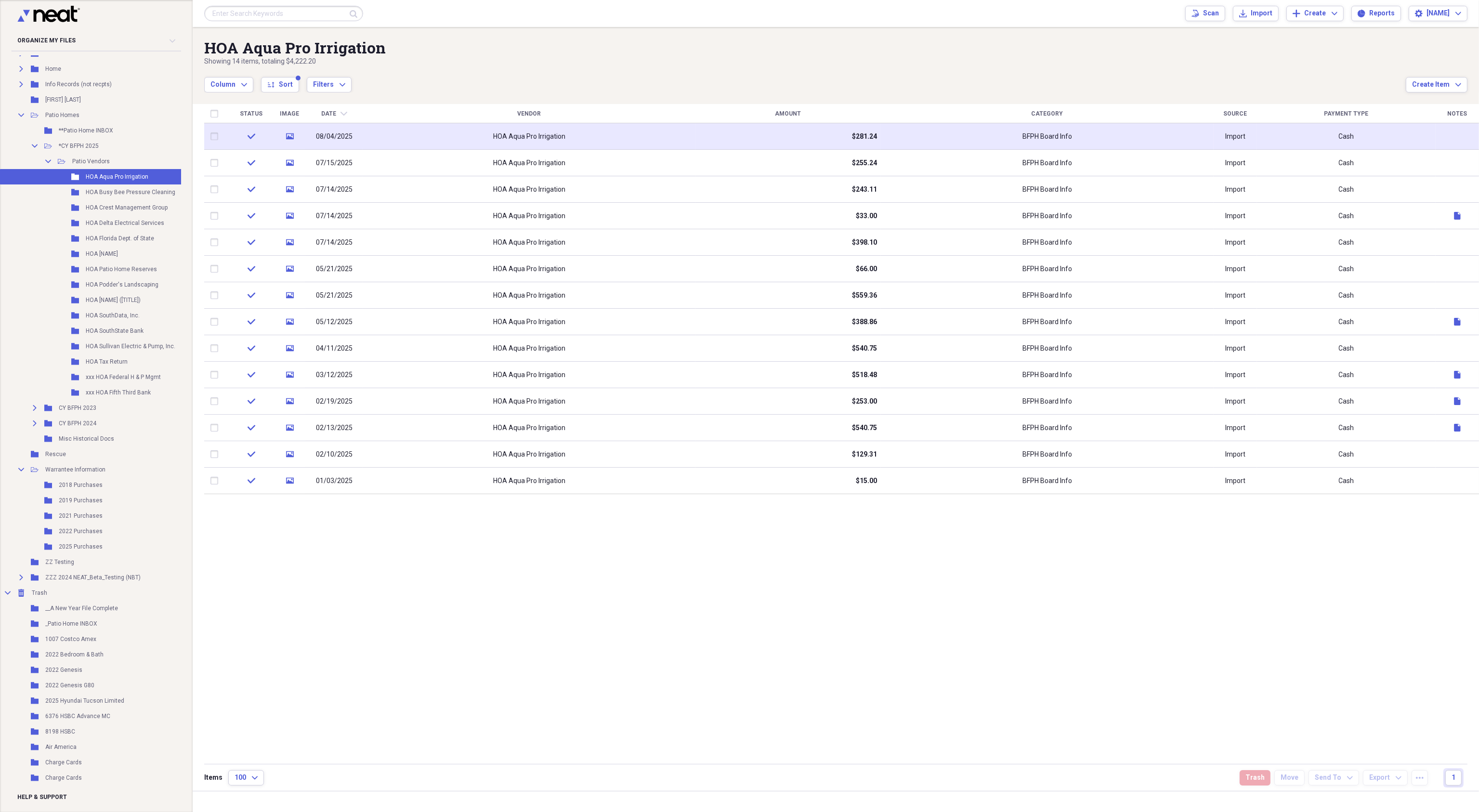 click on "08/04/2025" at bounding box center (334, 137) 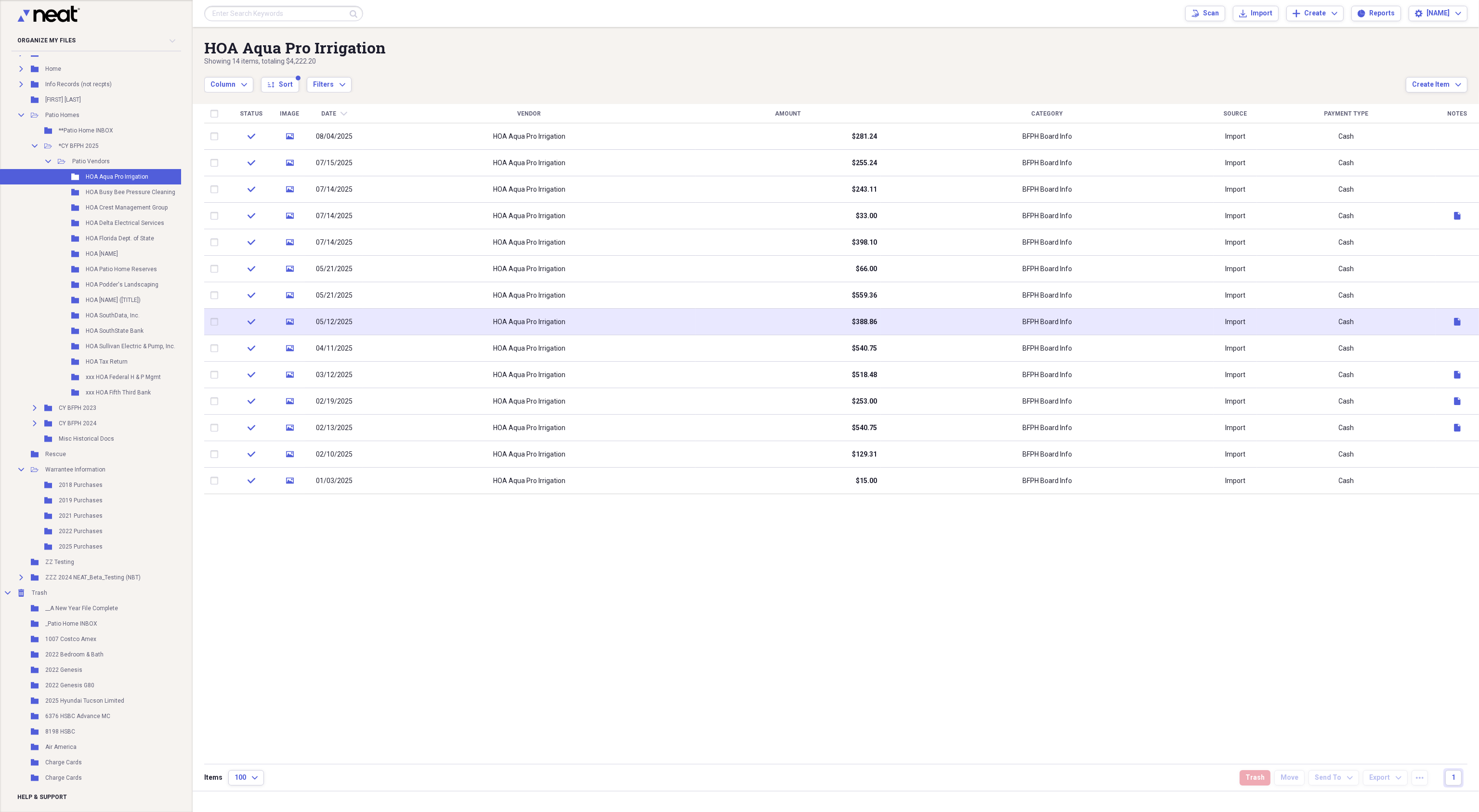 click on "check" at bounding box center (251, 322) 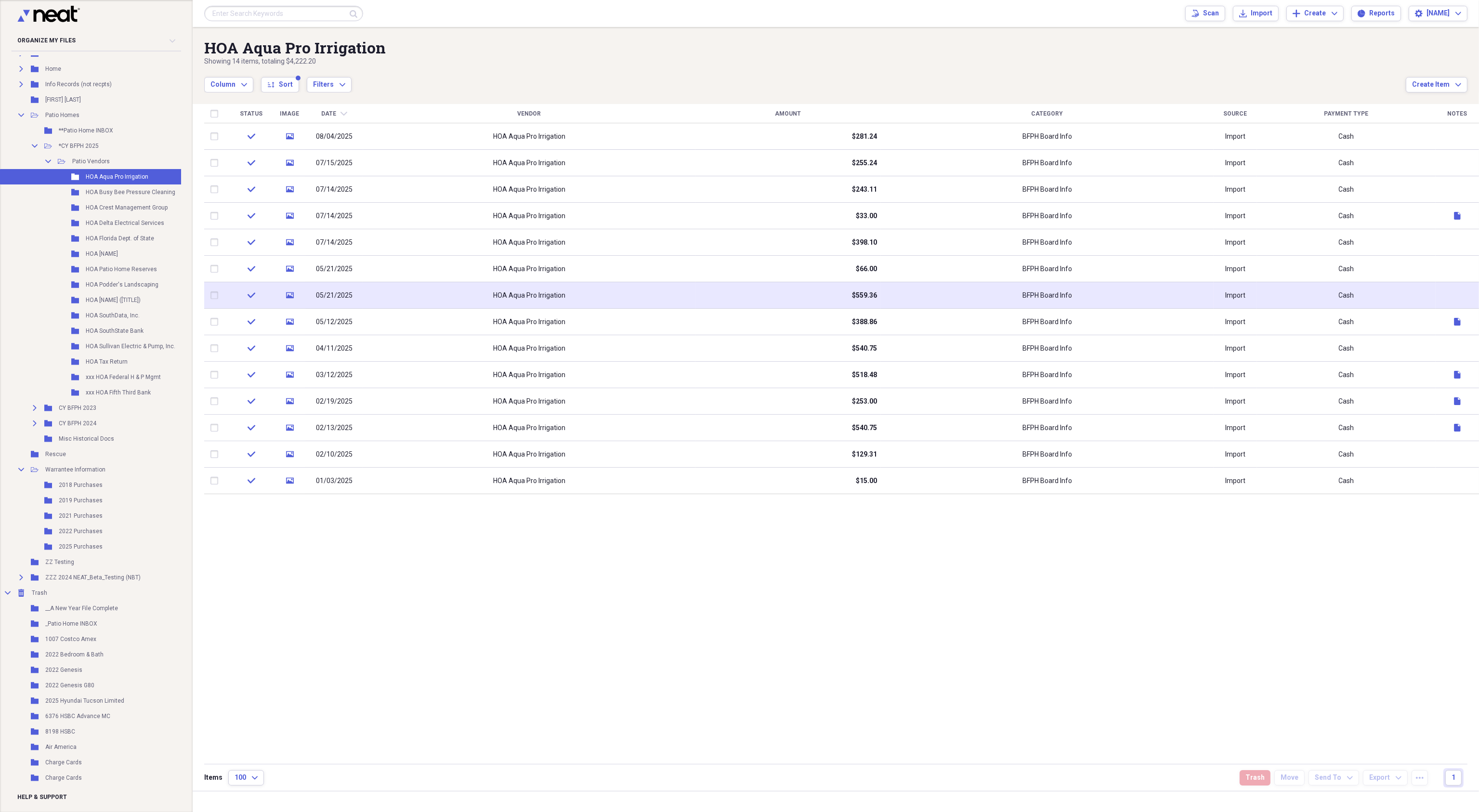 click on "media" at bounding box center [289, 295] 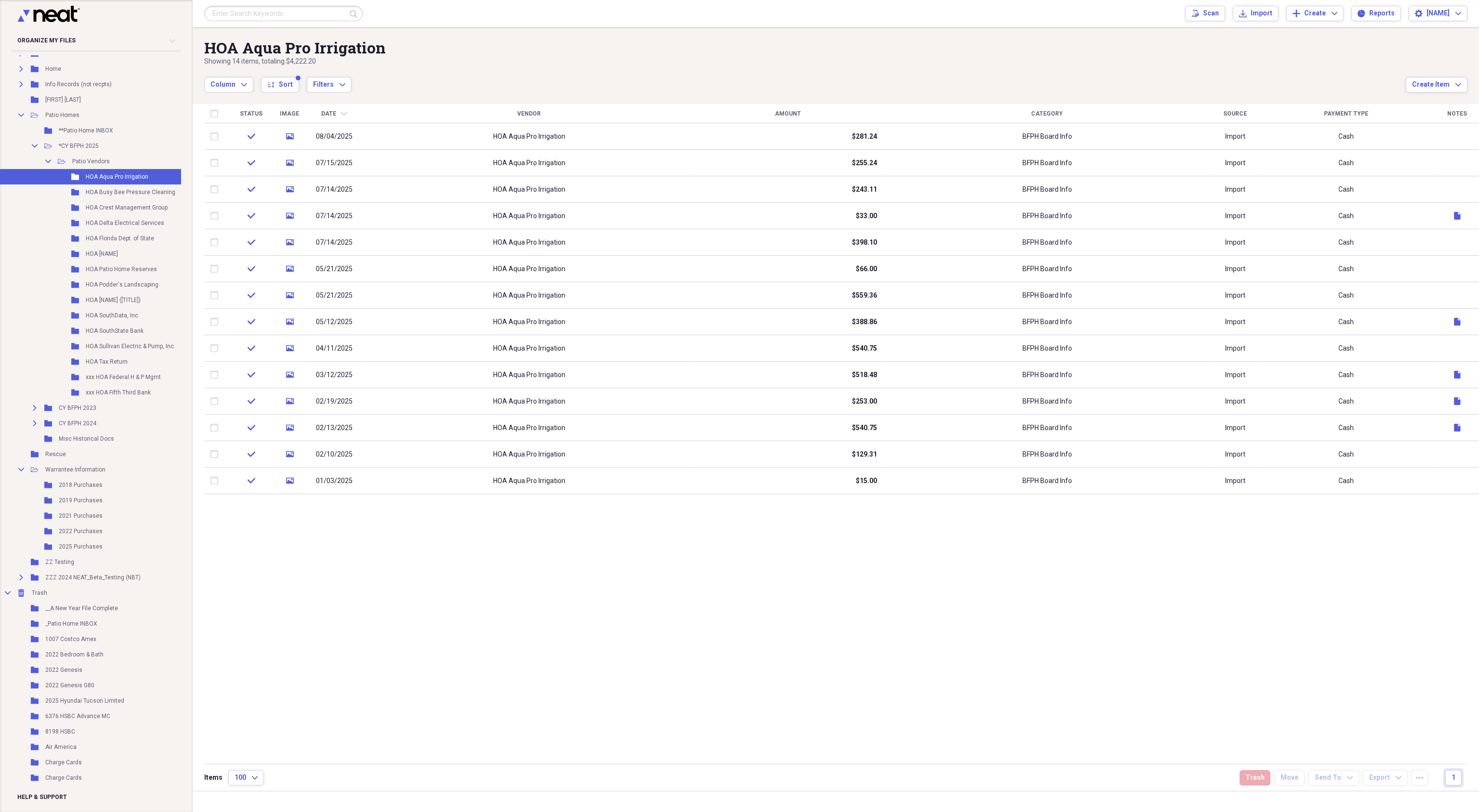 click at bounding box center (216, 114) 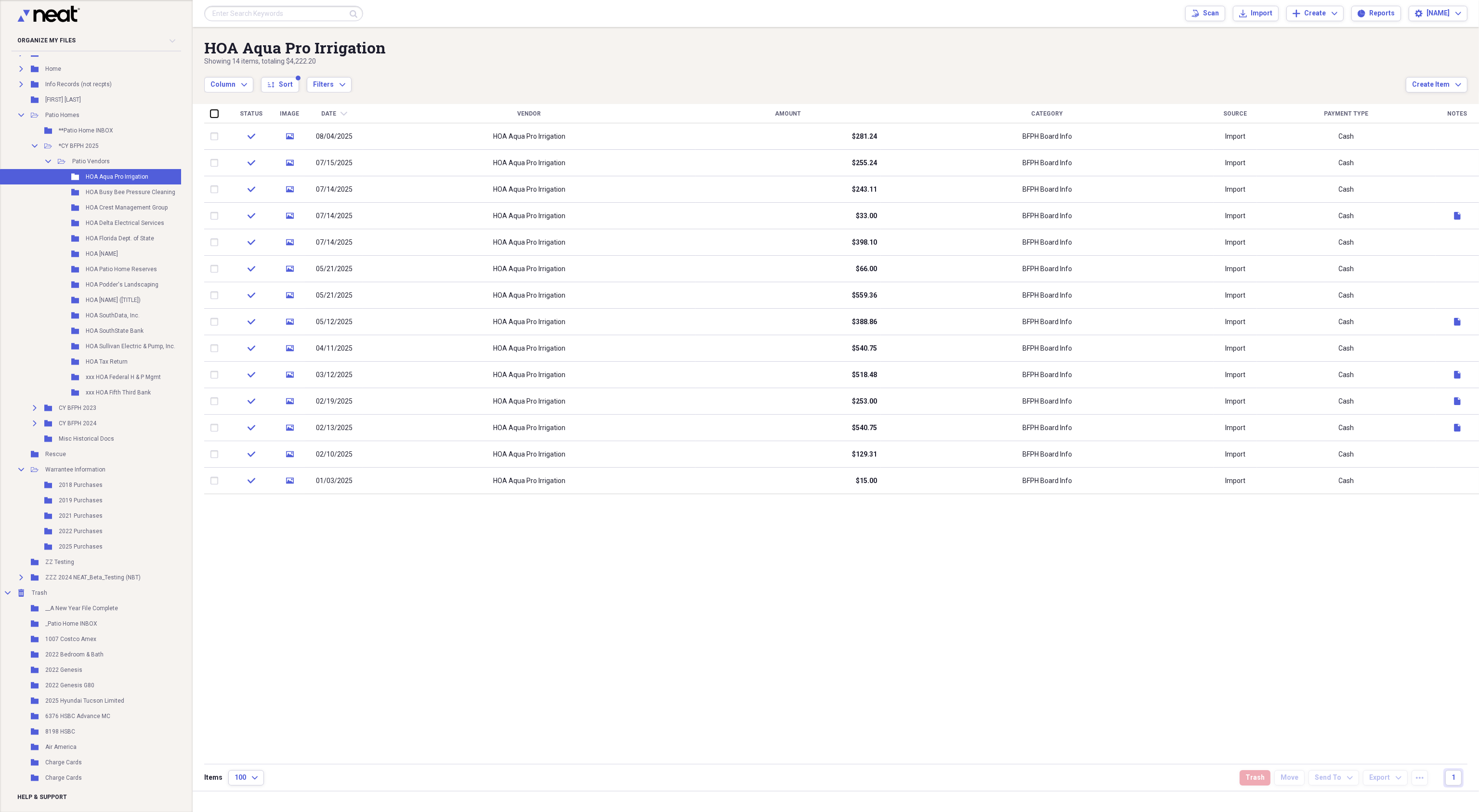 click at bounding box center [210, 113] 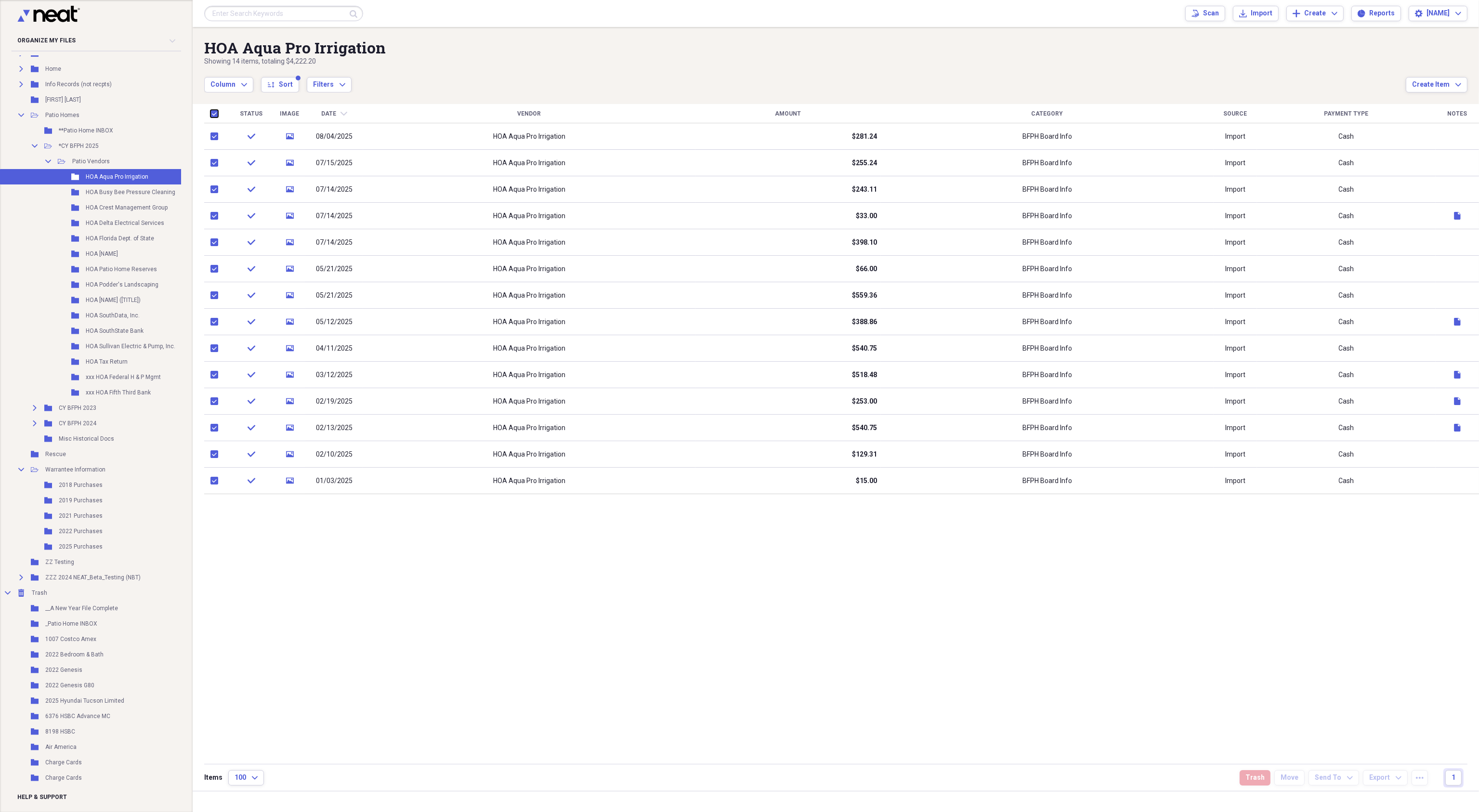 checkbox on "true" 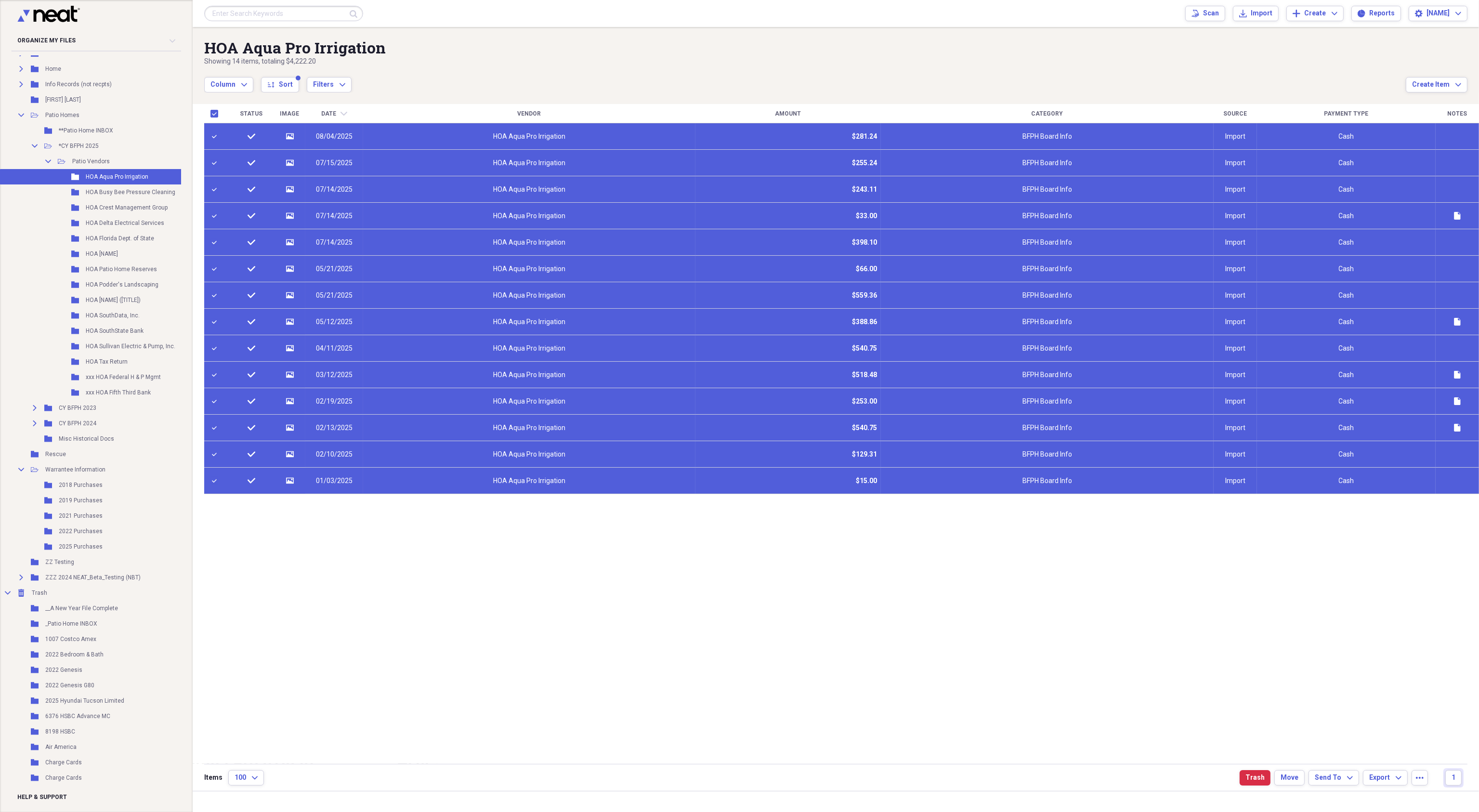 click at bounding box center (216, 114) 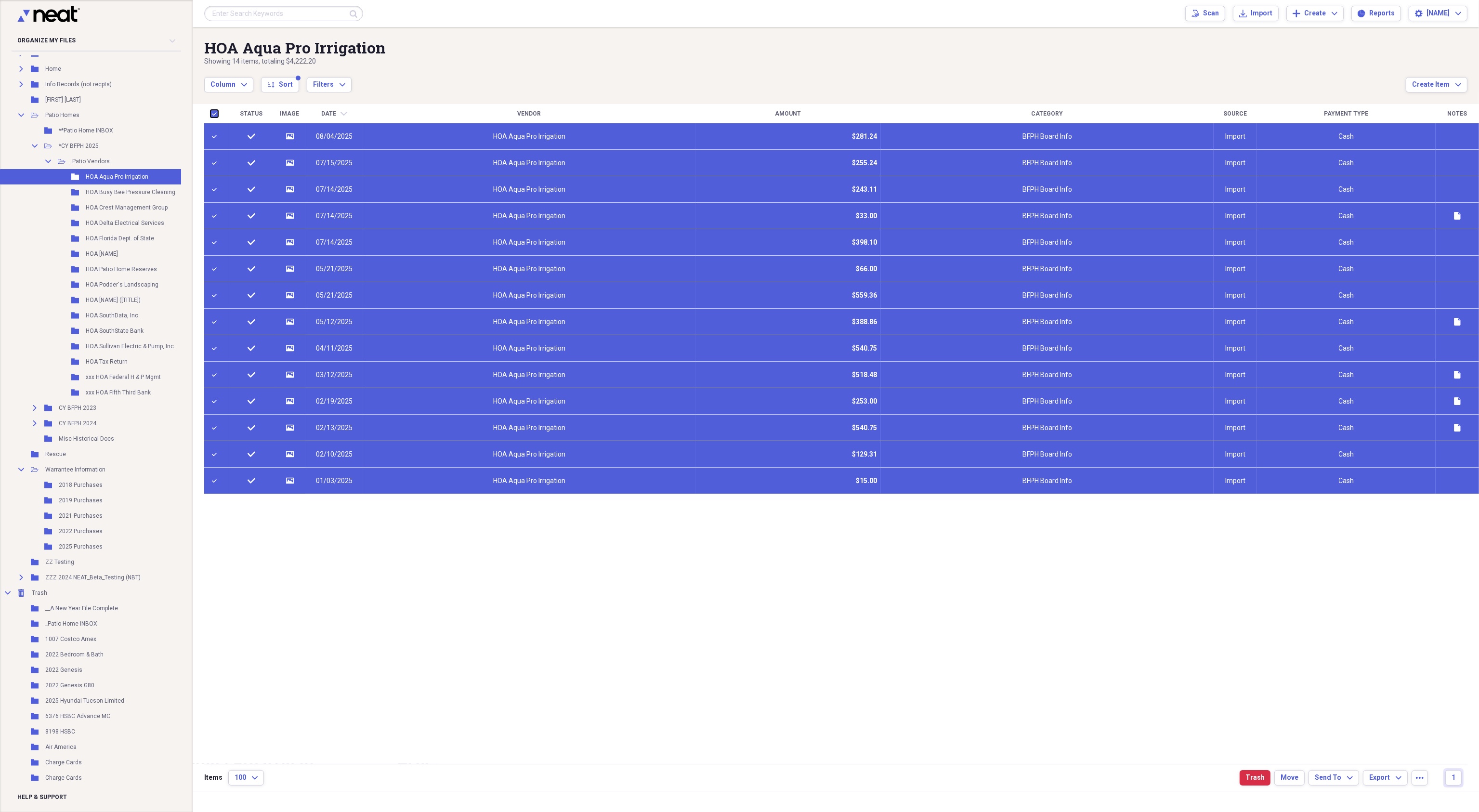 click at bounding box center (210, 113) 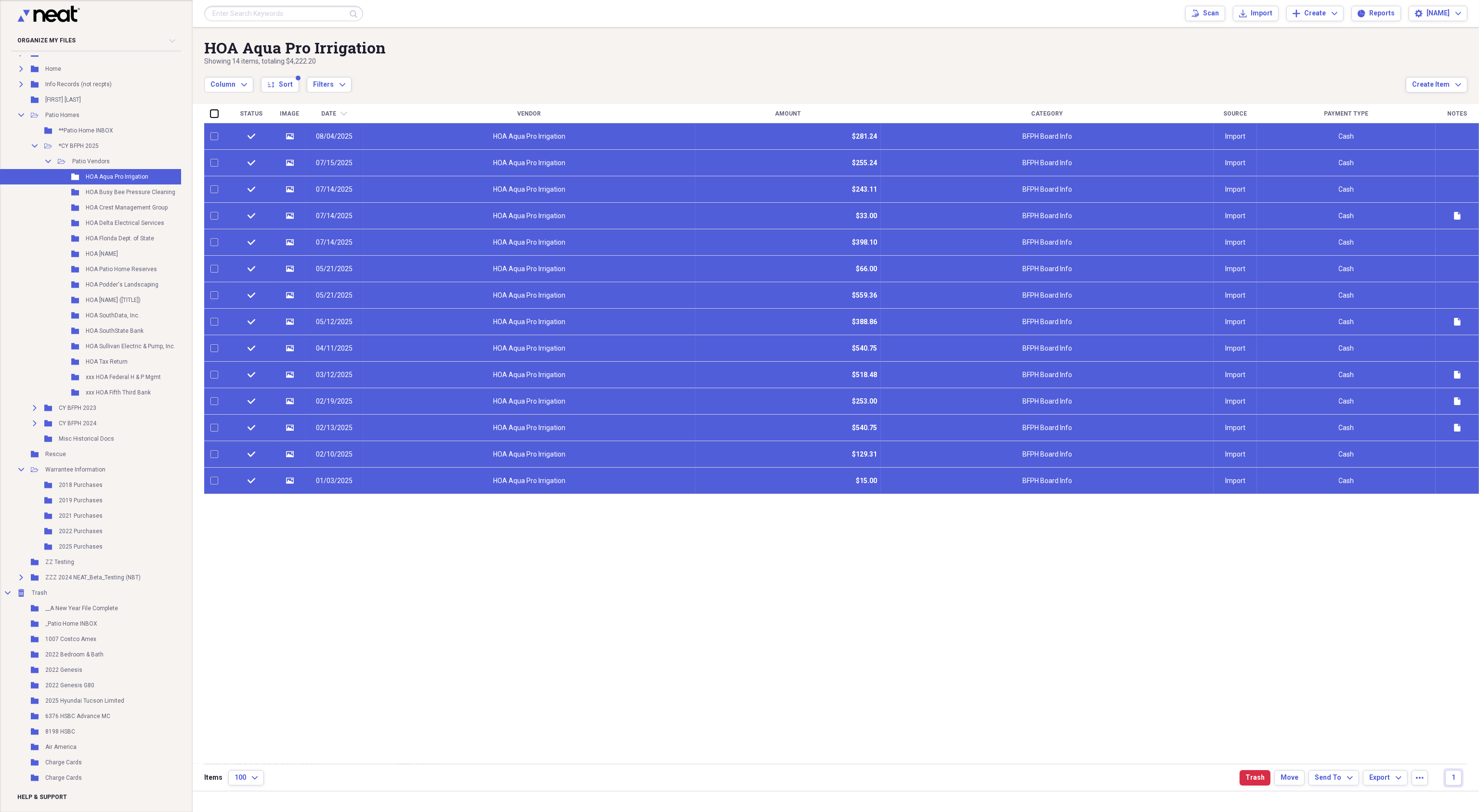 checkbox on "false" 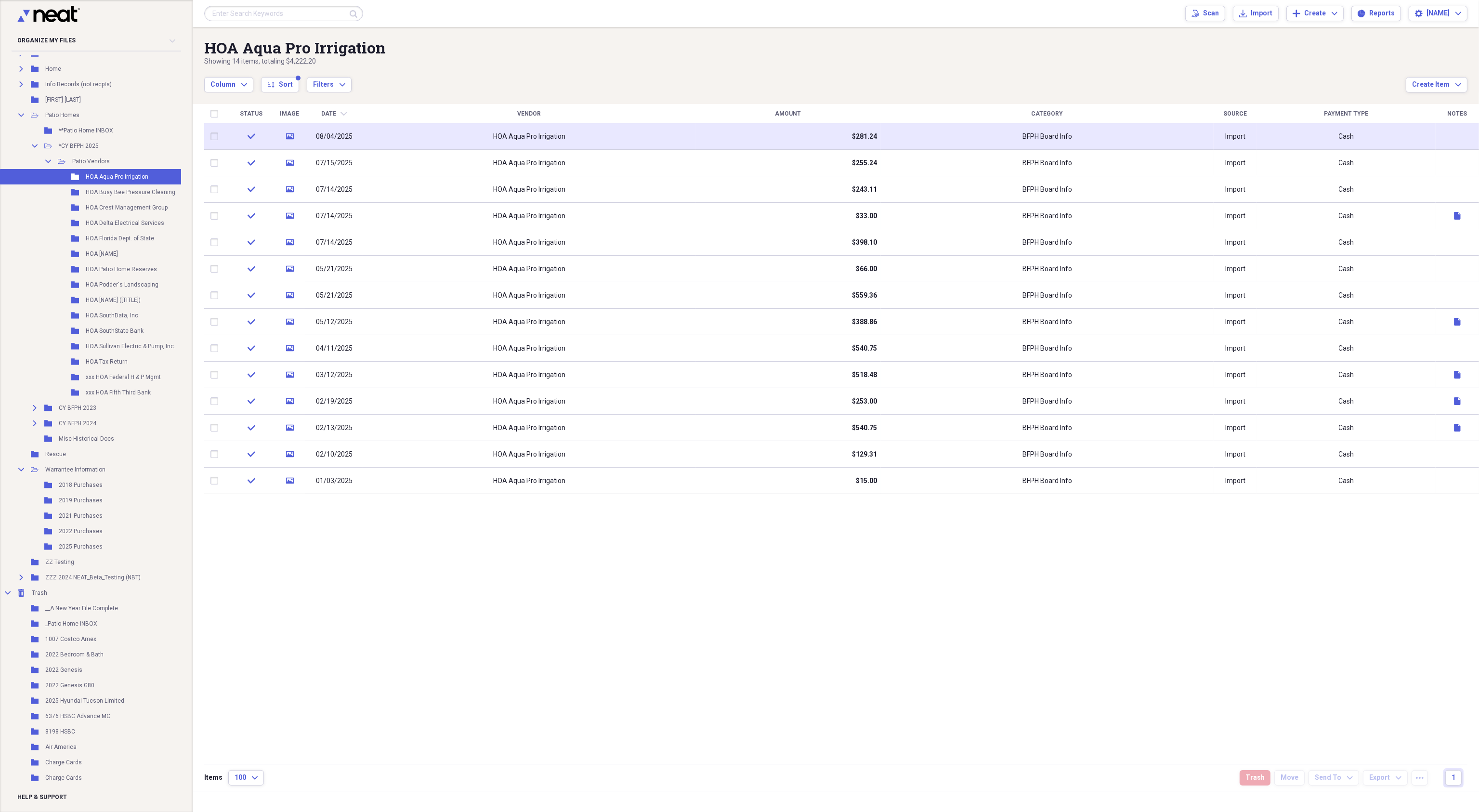click on "08/04/2025" at bounding box center (334, 136) 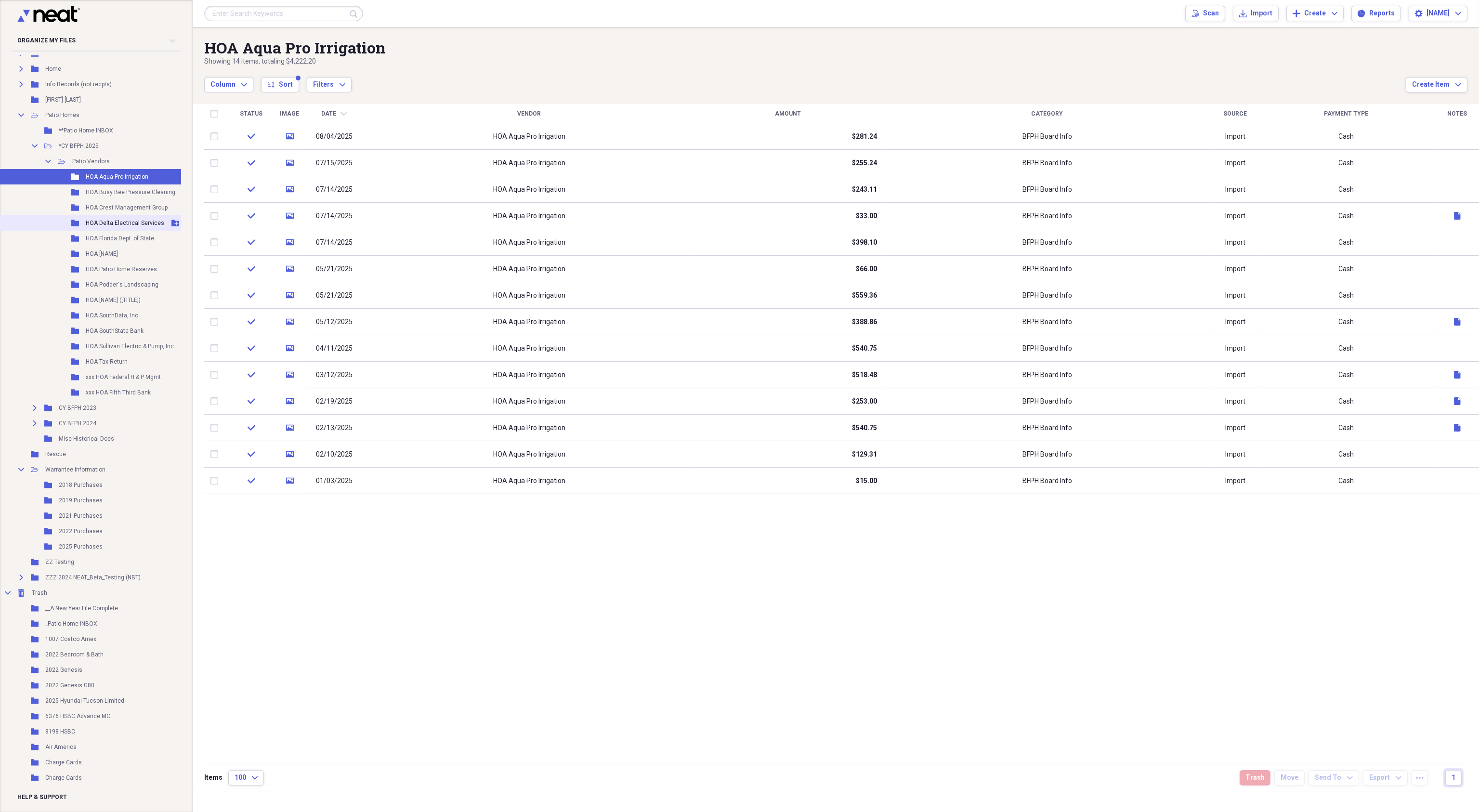 click on "HOA Delta Electrical Services" at bounding box center [125, 223] 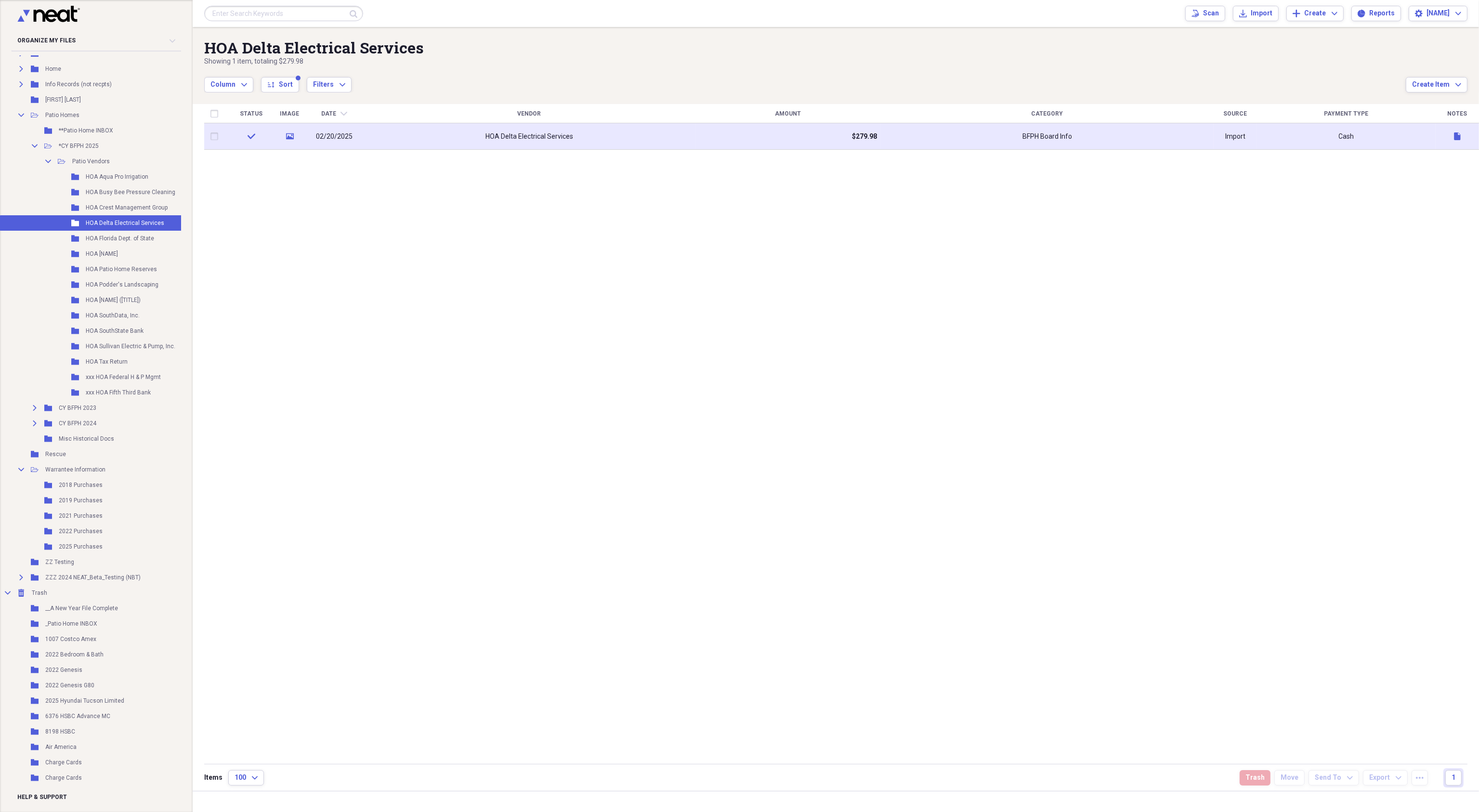 click on "02/20/2025" at bounding box center [334, 136] 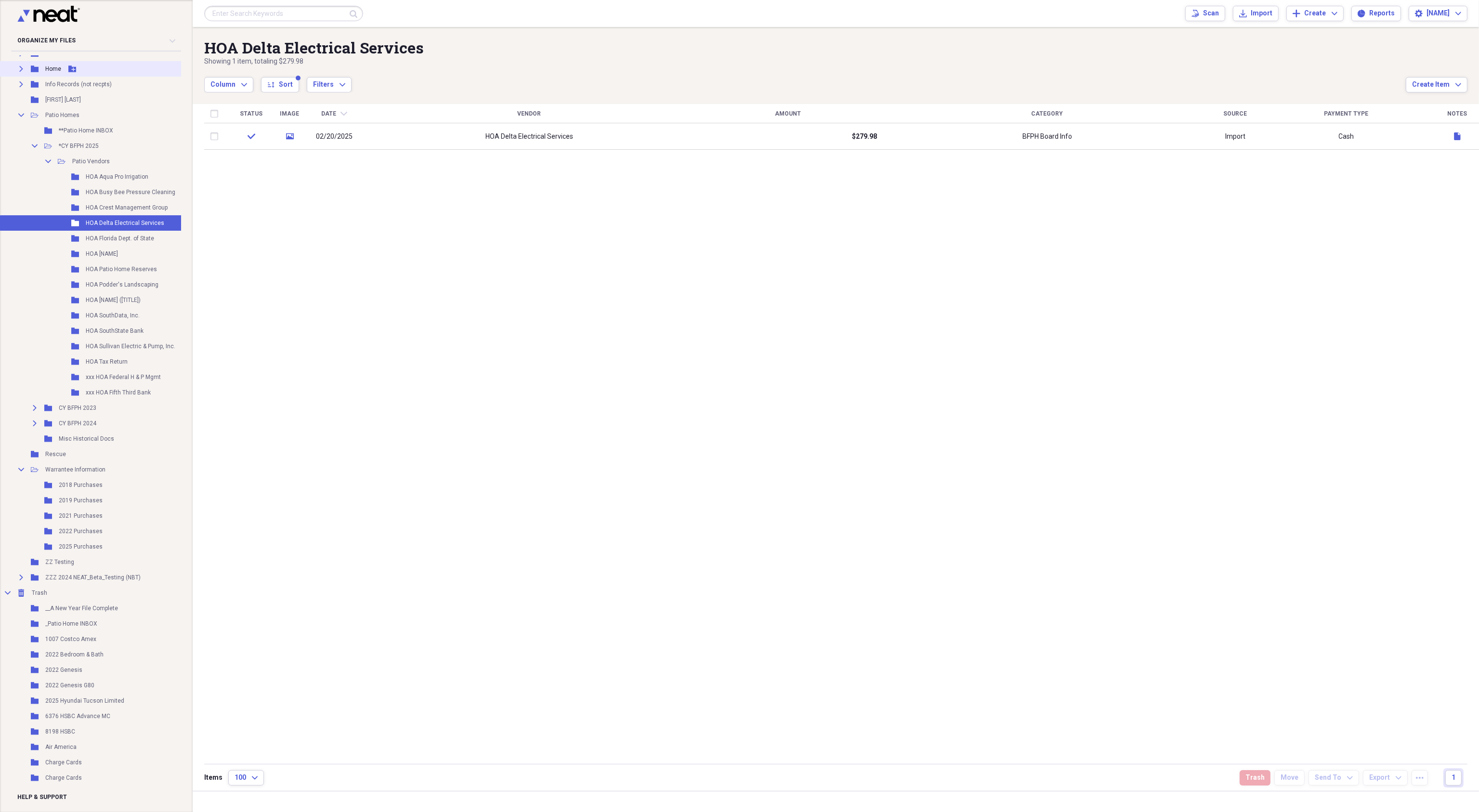click on "Home" at bounding box center [53, 69] 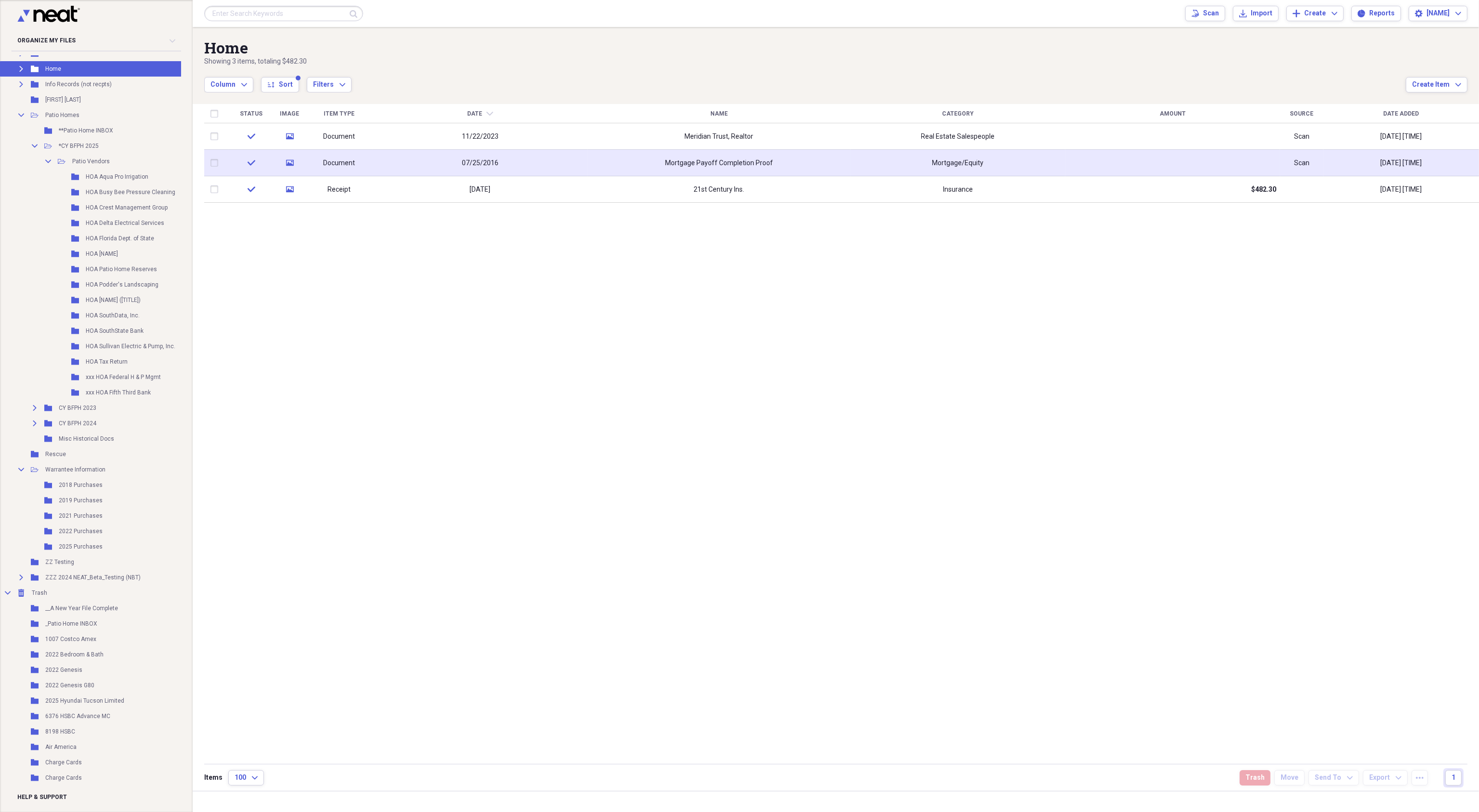 click on "Document" at bounding box center [339, 163] 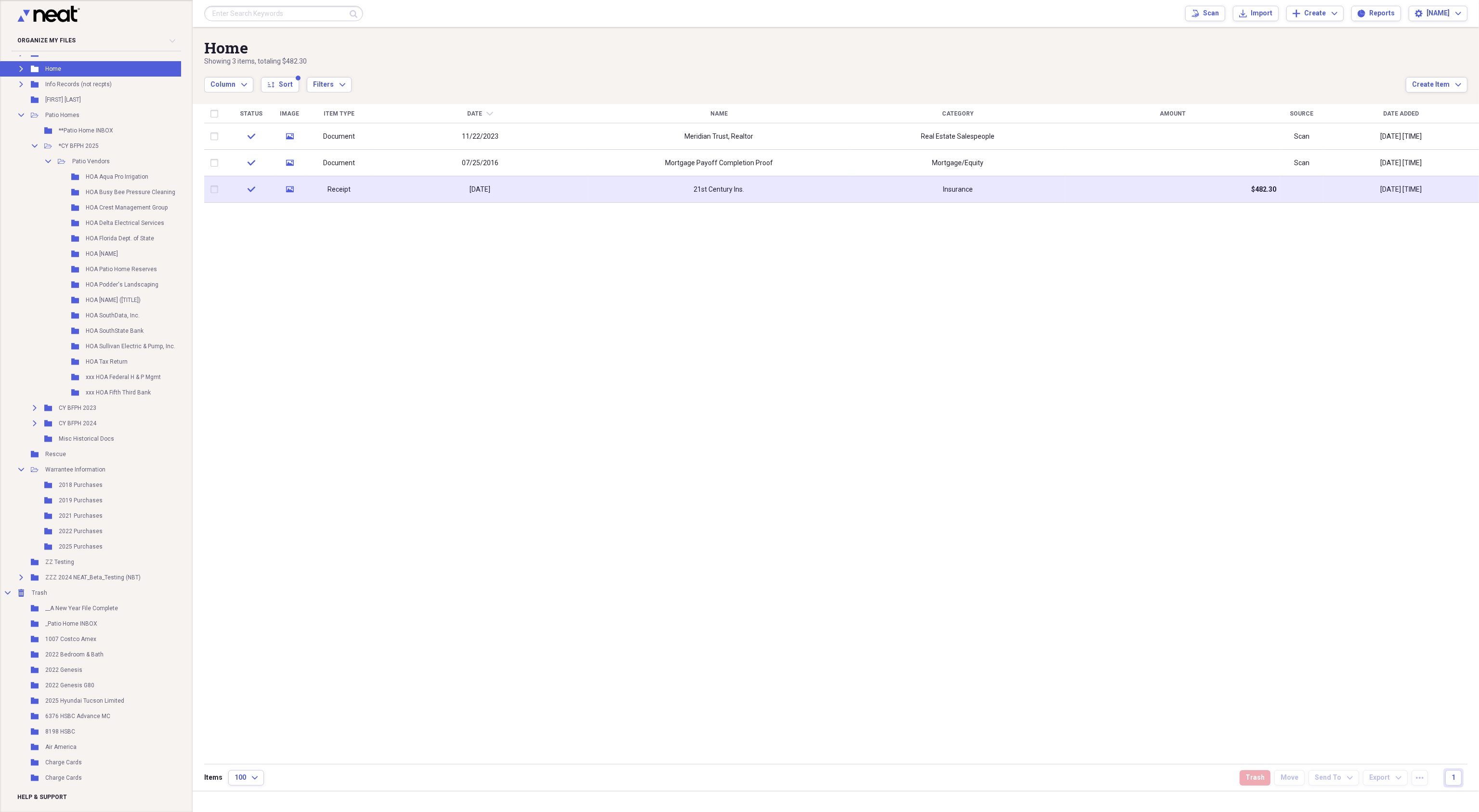 click on "Receipt" at bounding box center (339, 190) 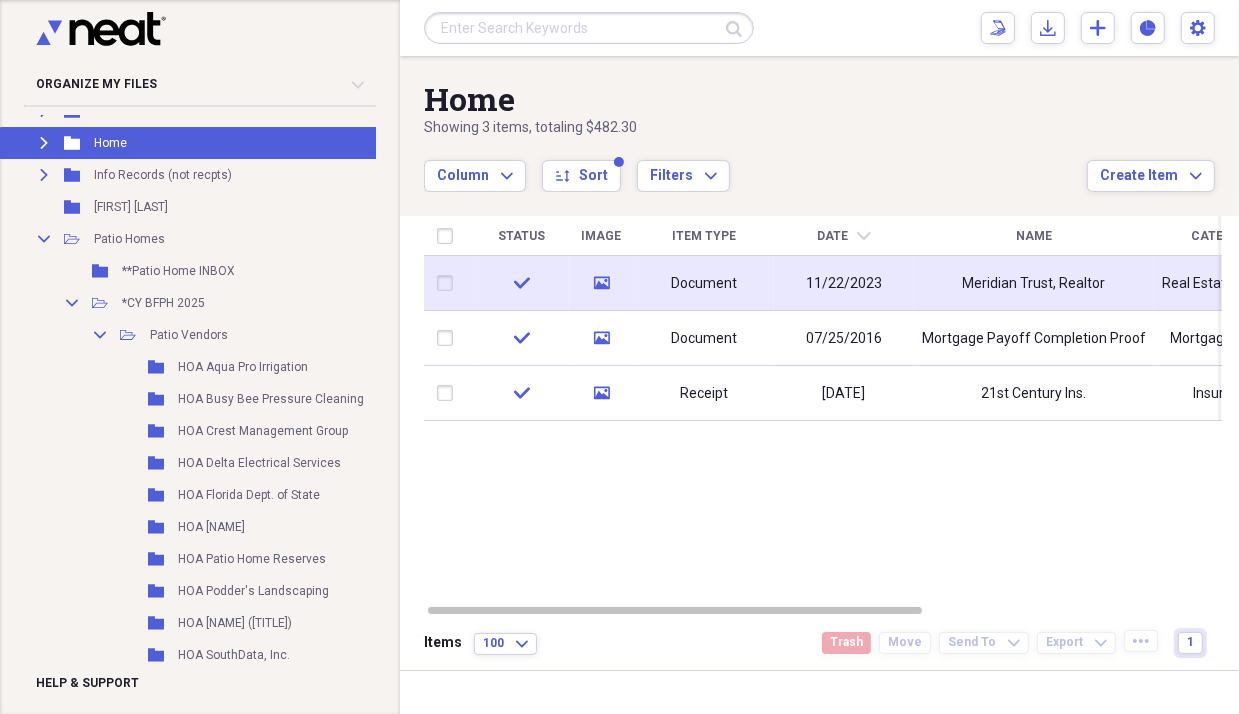 click on "Document" at bounding box center [704, 284] 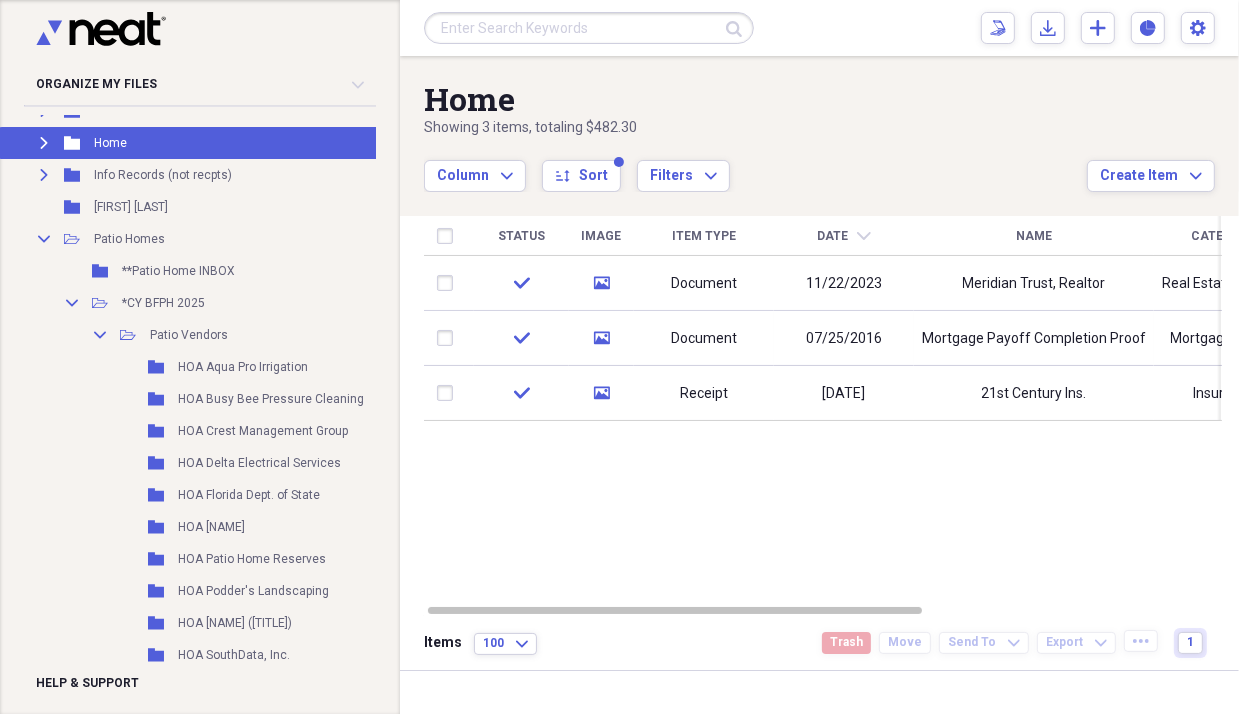 click on "Status Image Item Type Date chevron-down Name Category Amount Source Date Added check media Document [DATE] Meridian Trust, Realtor Real Estate Salespeople Scan [DATE] [TIME] check media Document [DATE] Mortgage Payoff Completion Proof Mortgage/Equity Scan [DATE] [TIME] check media Receipt [DATE] 21st Century Ins. Insurance [PRICE] [DATE] [TIME]" at bounding box center [823, 409] 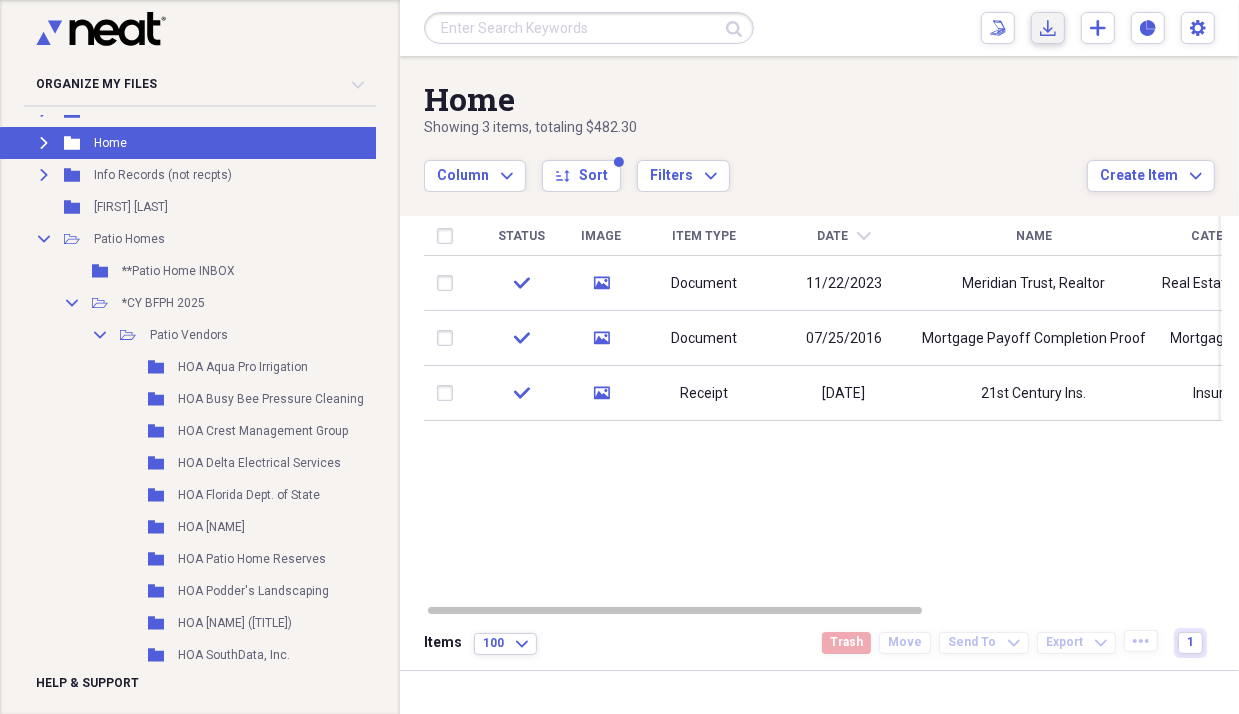 click 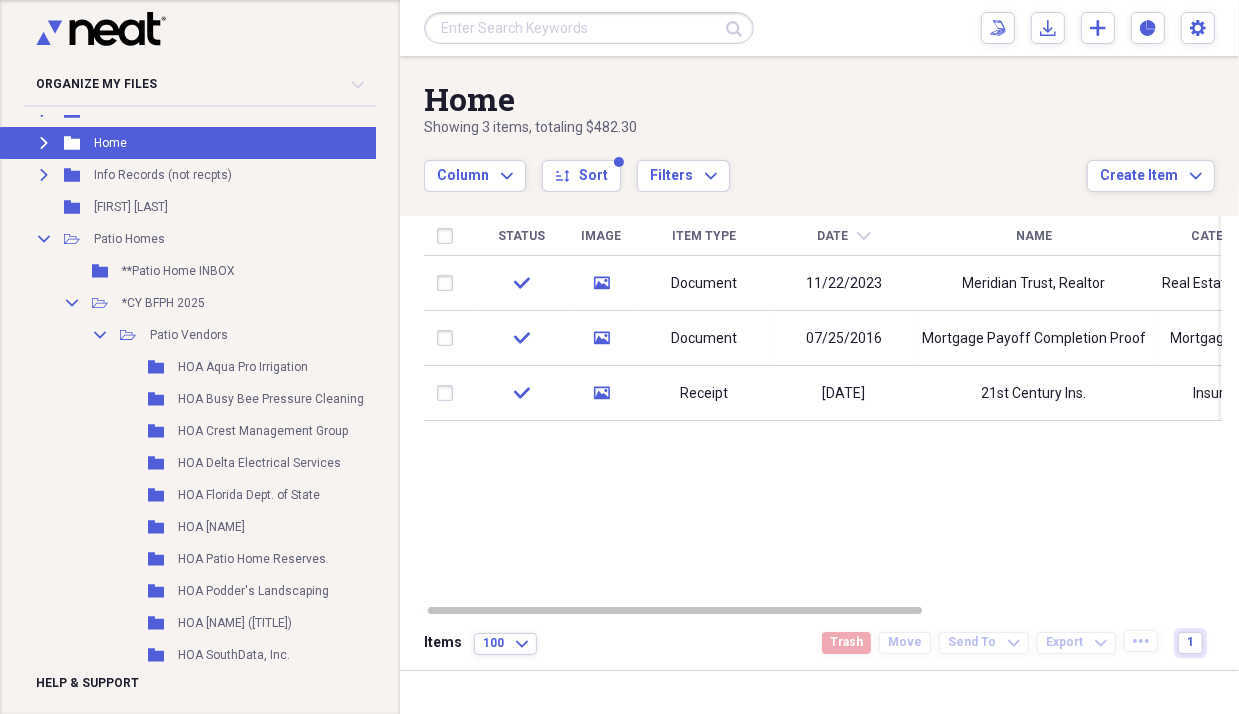 click on "Home" at bounding box center [755, 99] 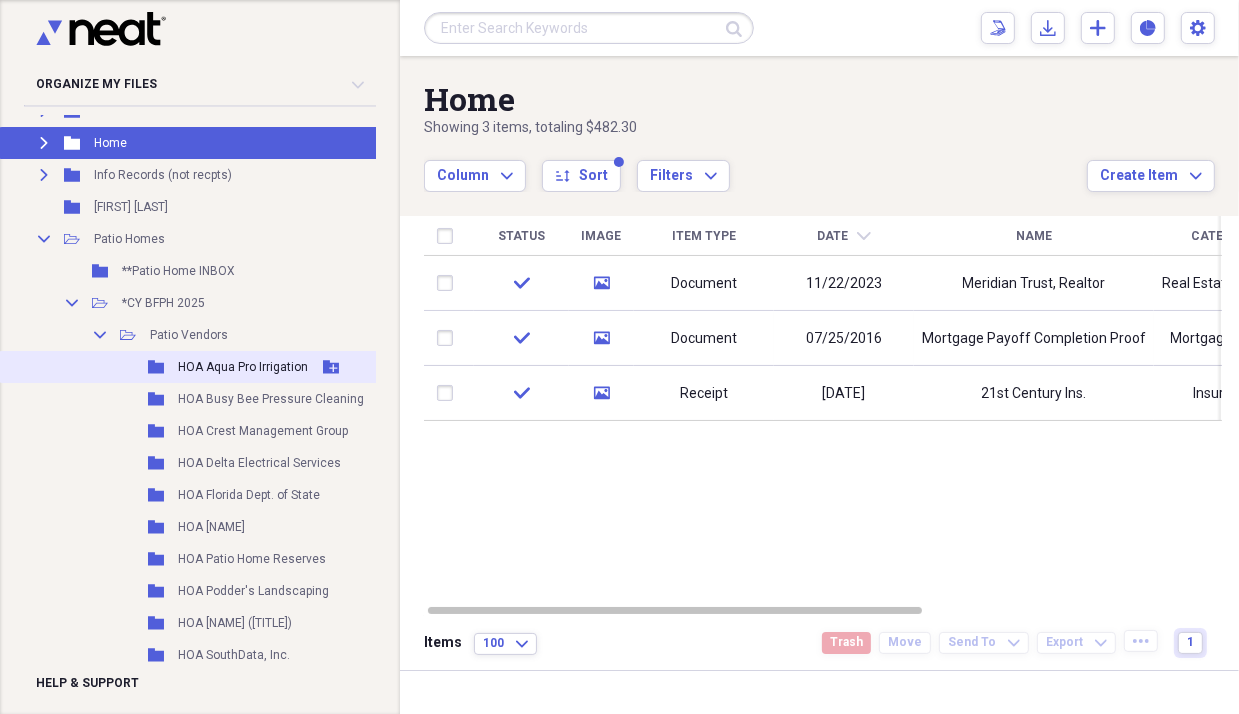 click on "HOA Aqua Pro Irrigation" at bounding box center (243, 367) 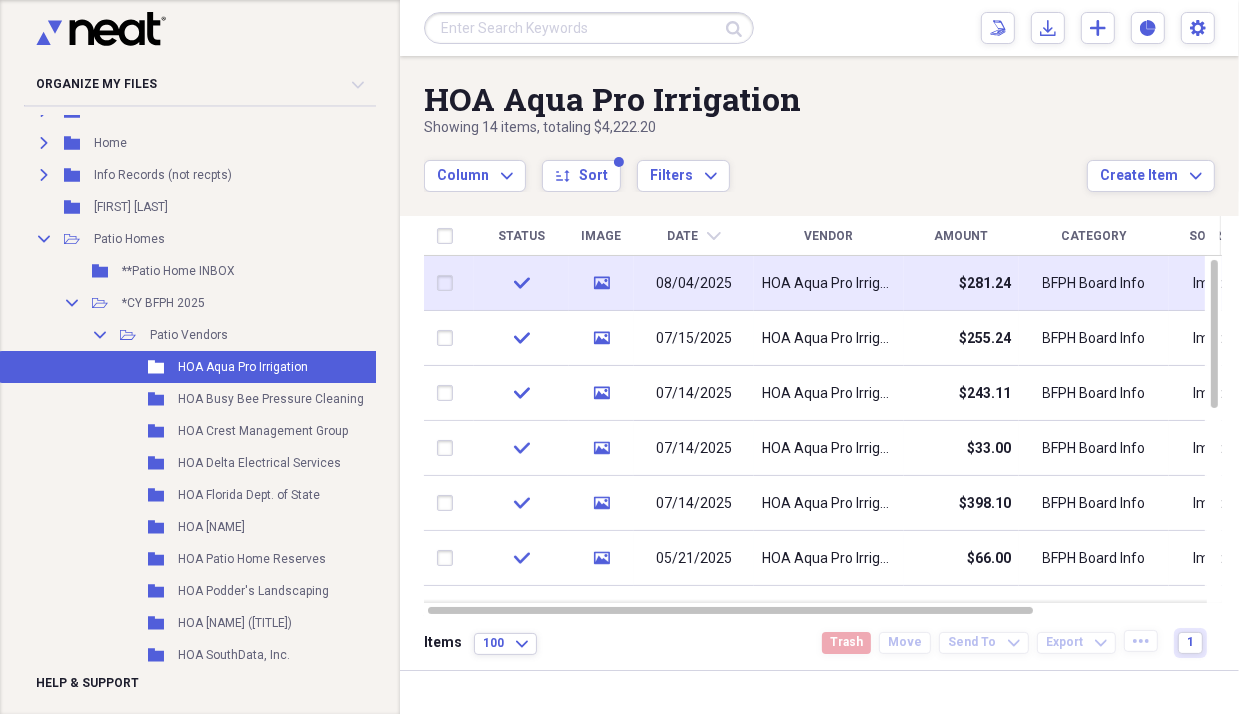 click on "08/04/2025" at bounding box center [694, 284] 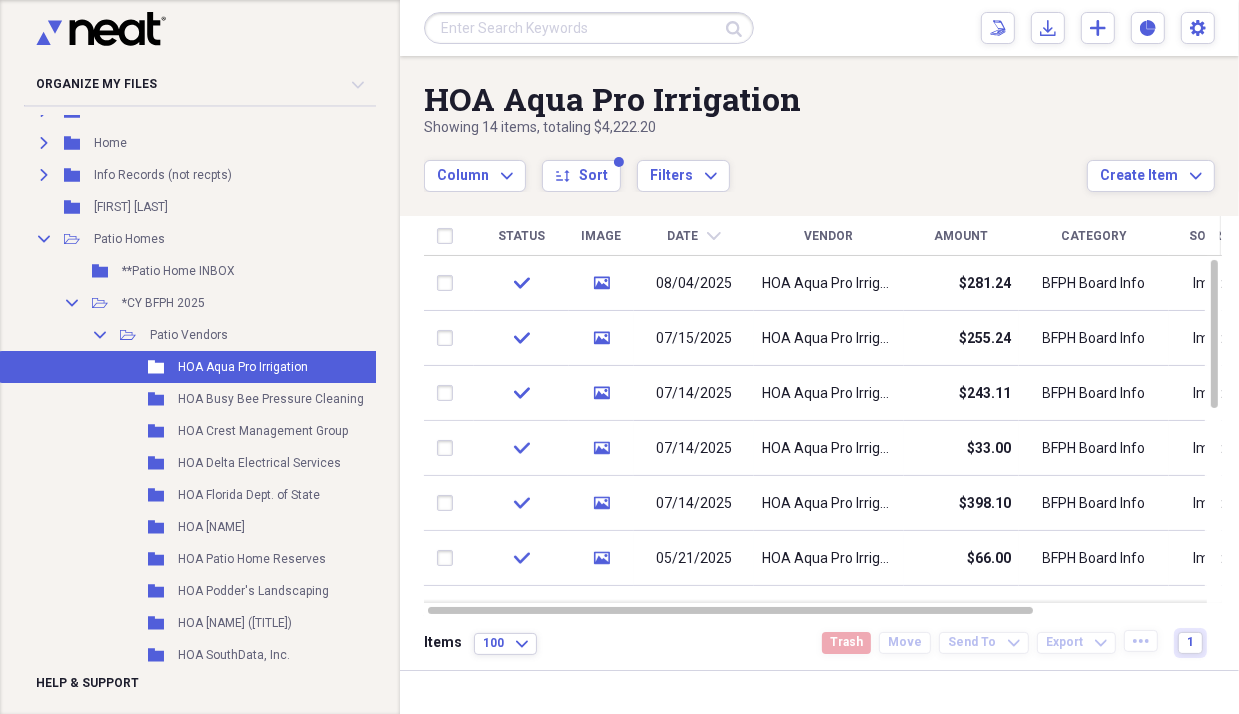 click on "Items 100 Expand Trash Move Send To Expand Export Expand more 1" at bounding box center (819, 643) 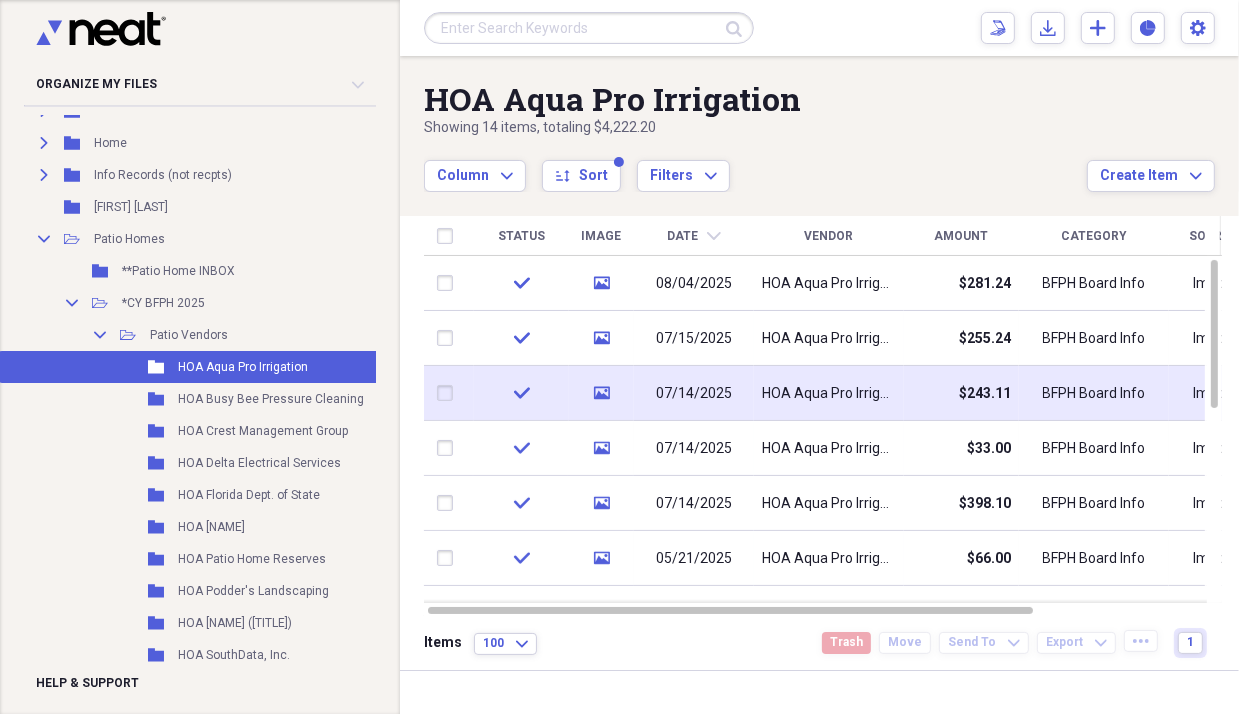 click at bounding box center [449, 393] 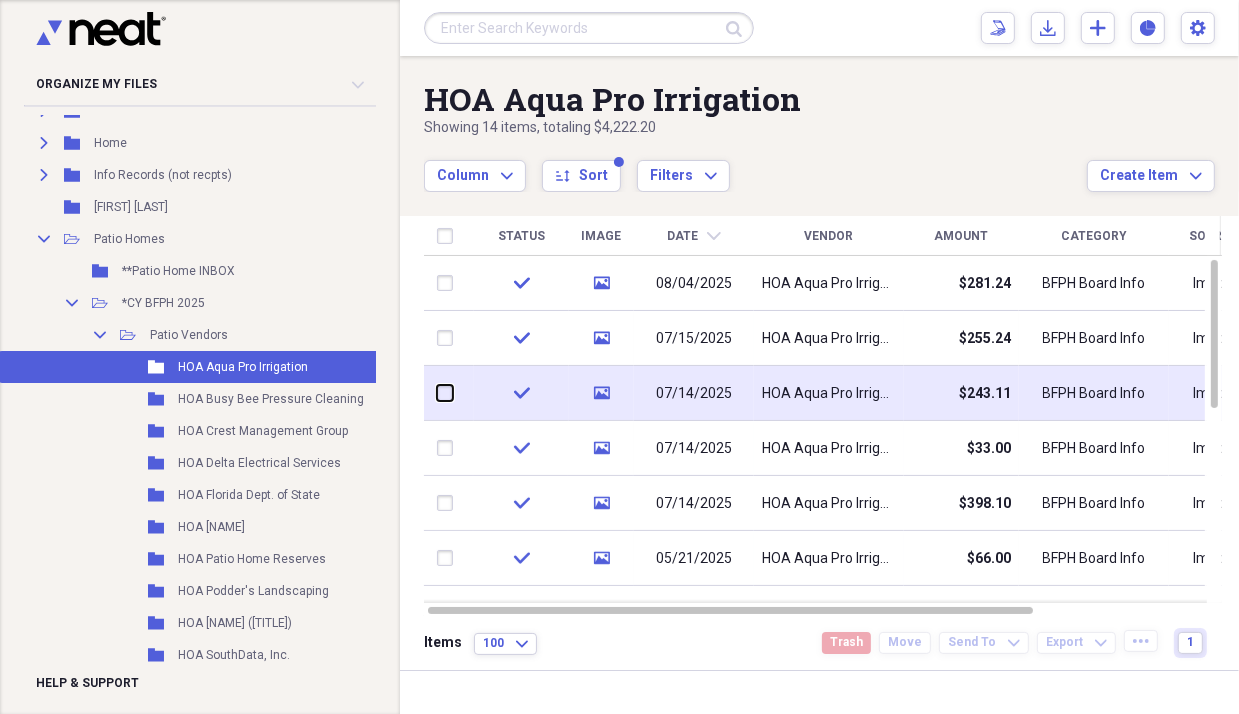 click at bounding box center [437, 393] 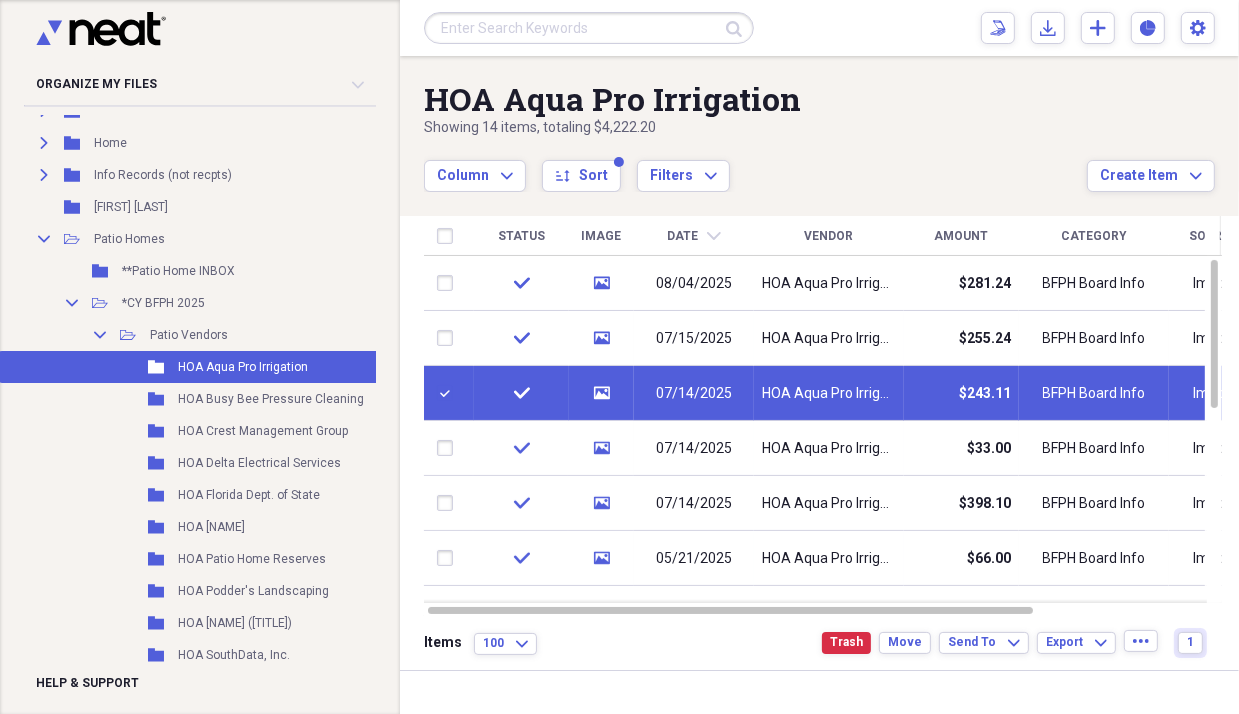 click on "07/14/2025" at bounding box center (694, 394) 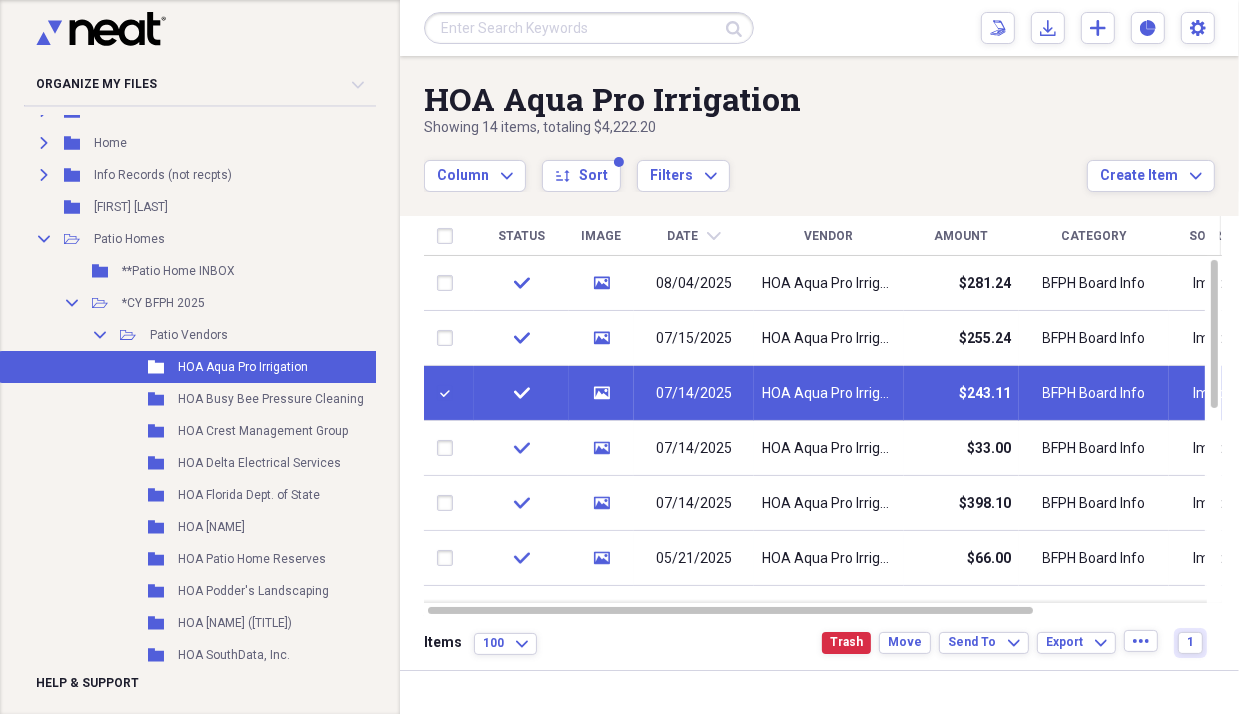 click at bounding box center [449, 393] 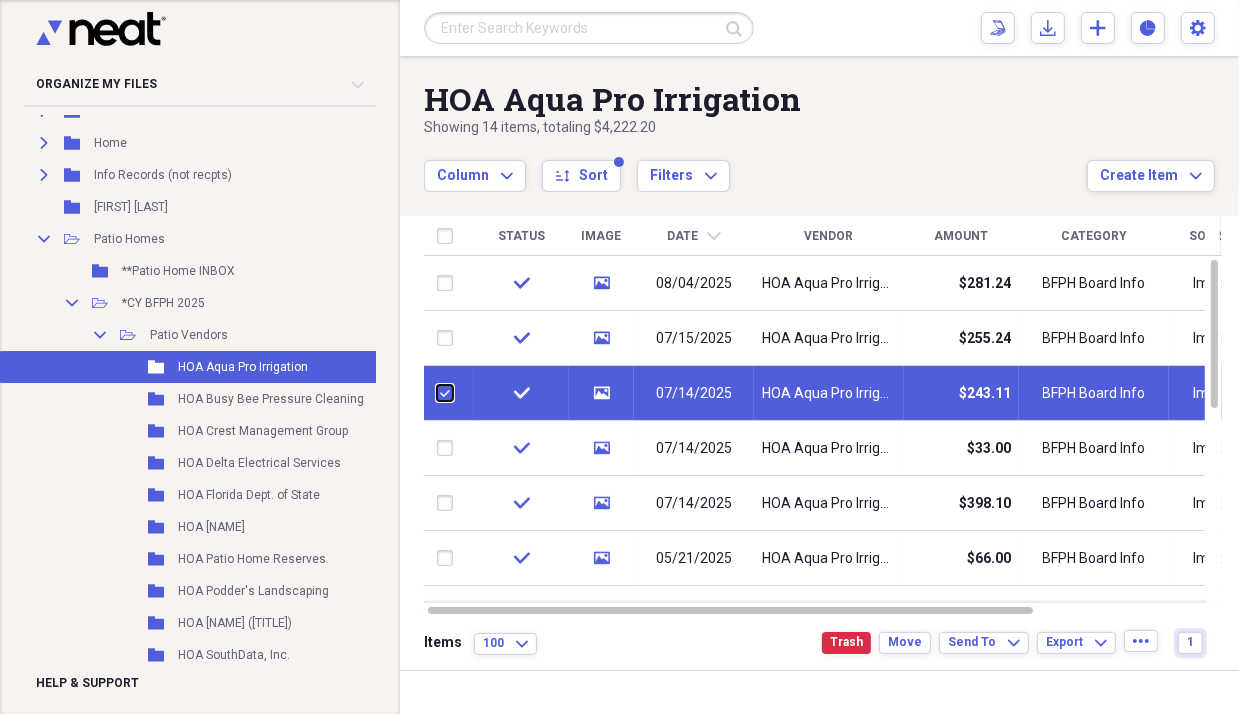 click at bounding box center (437, 393) 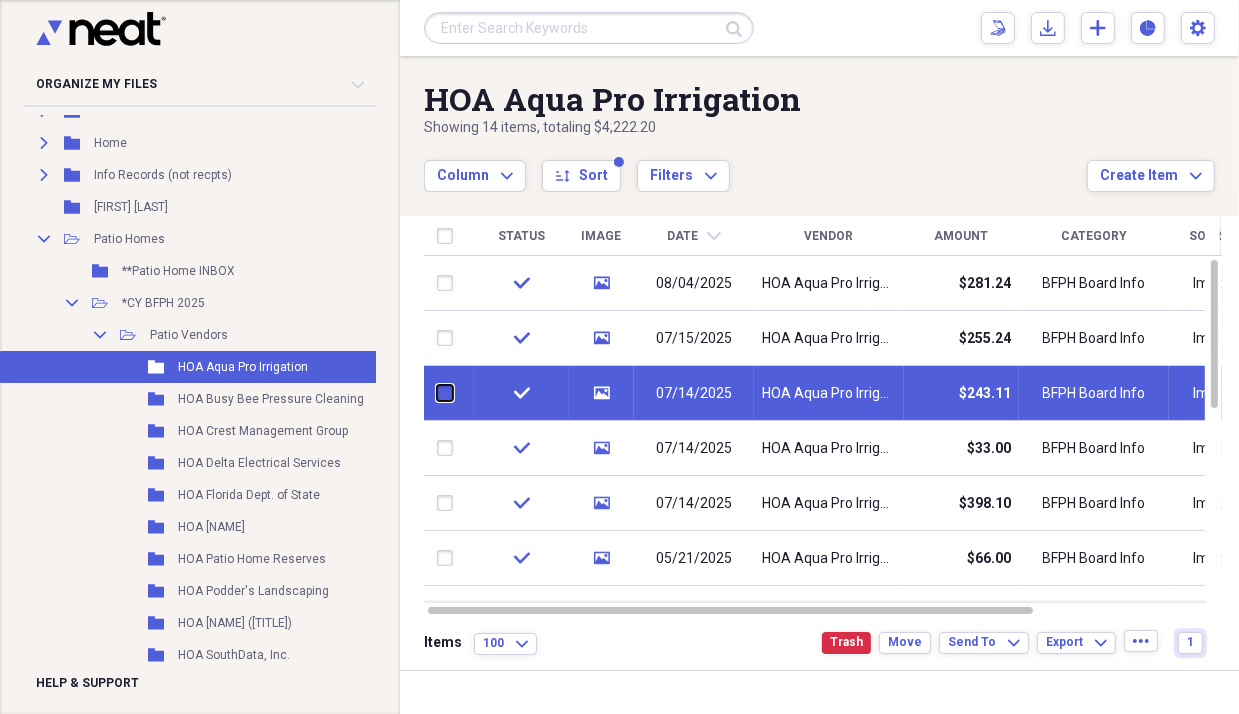 checkbox on "false" 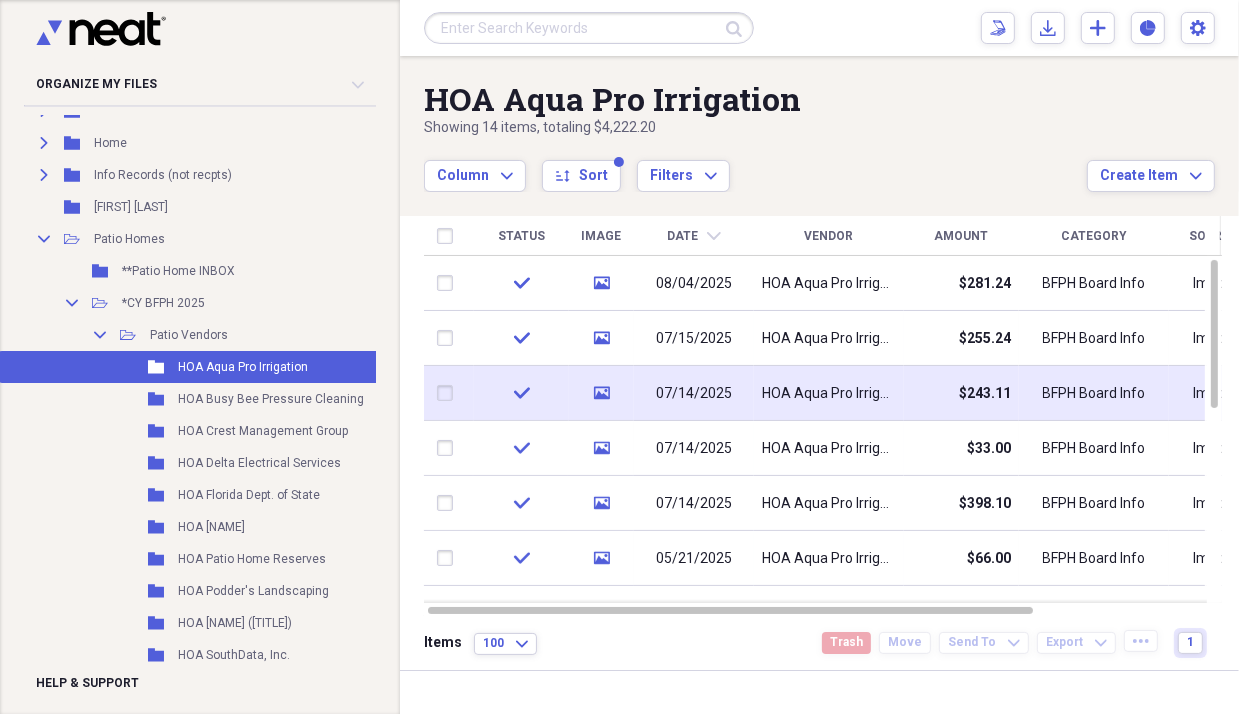 click on "media" 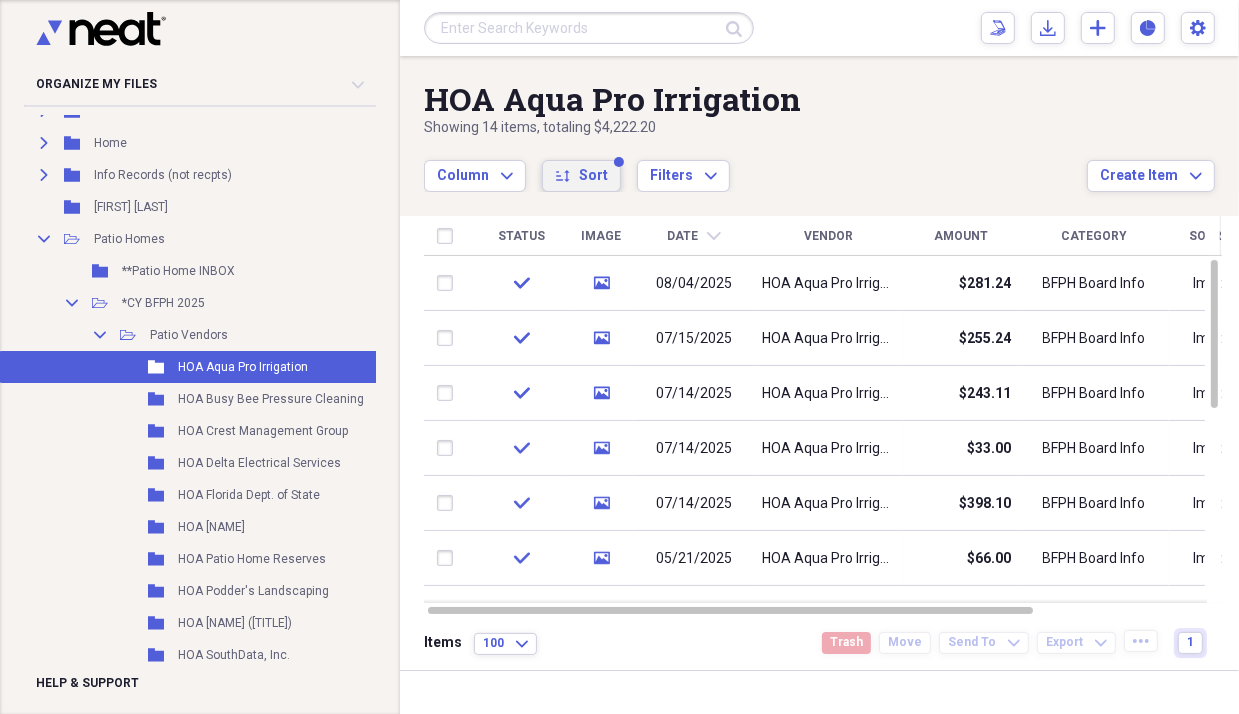 click on "sort Sort" at bounding box center [581, 176] 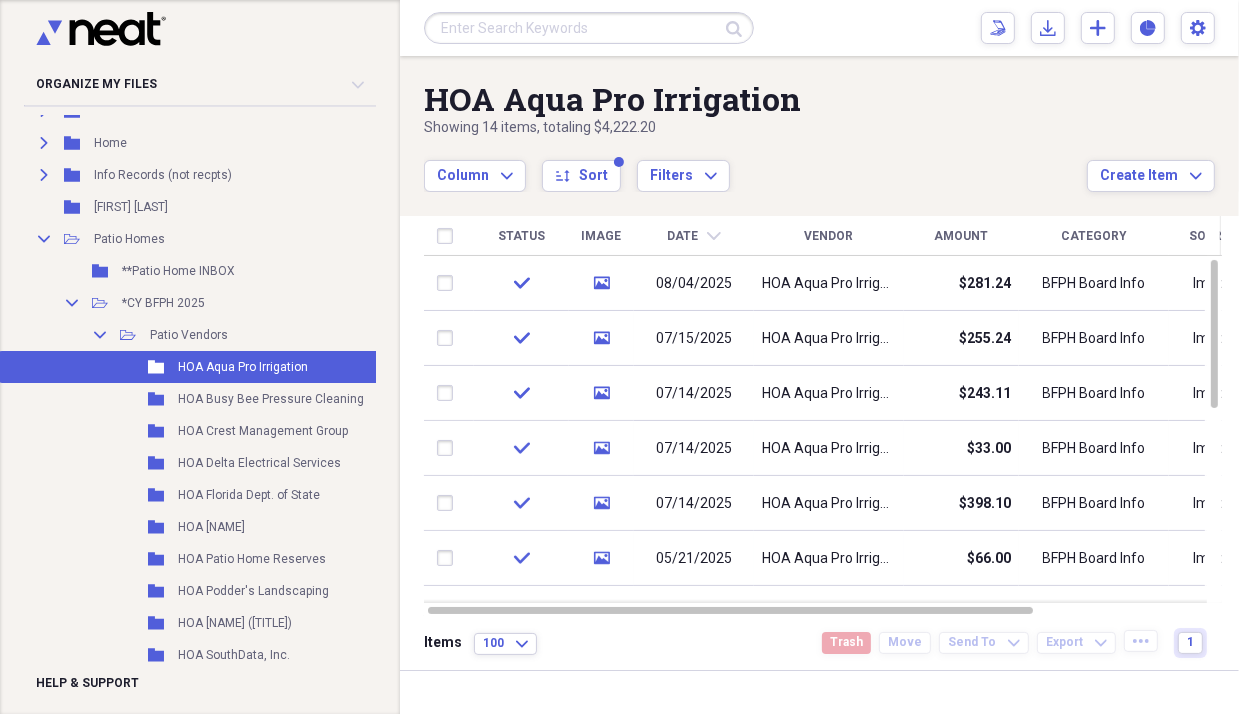 click on "Image" at bounding box center (602, 236) 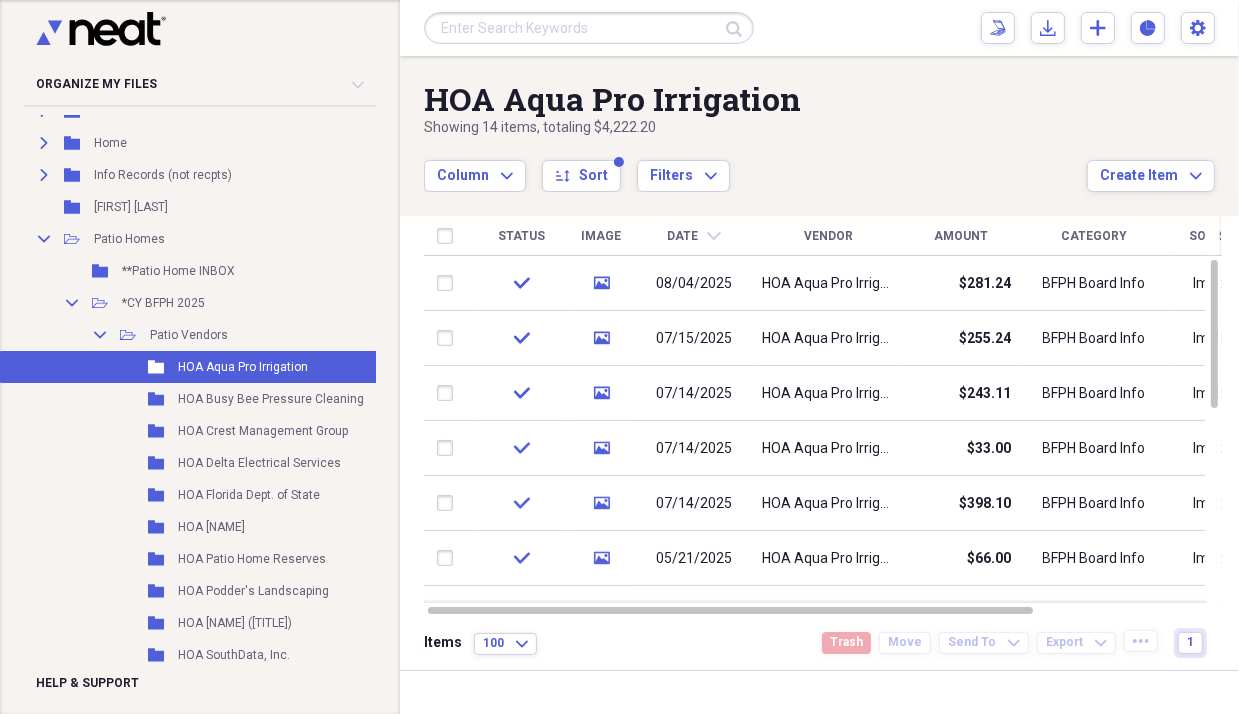 click on "Date" at bounding box center [683, 236] 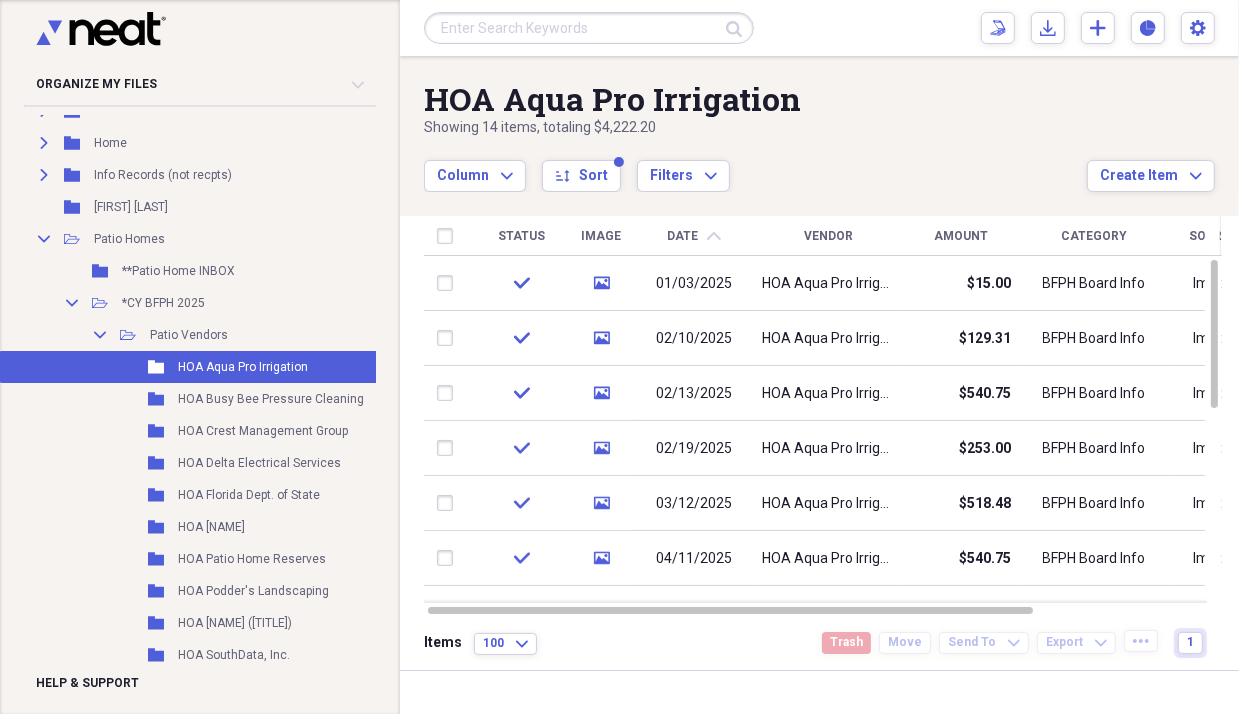click on "Date" at bounding box center (683, 236) 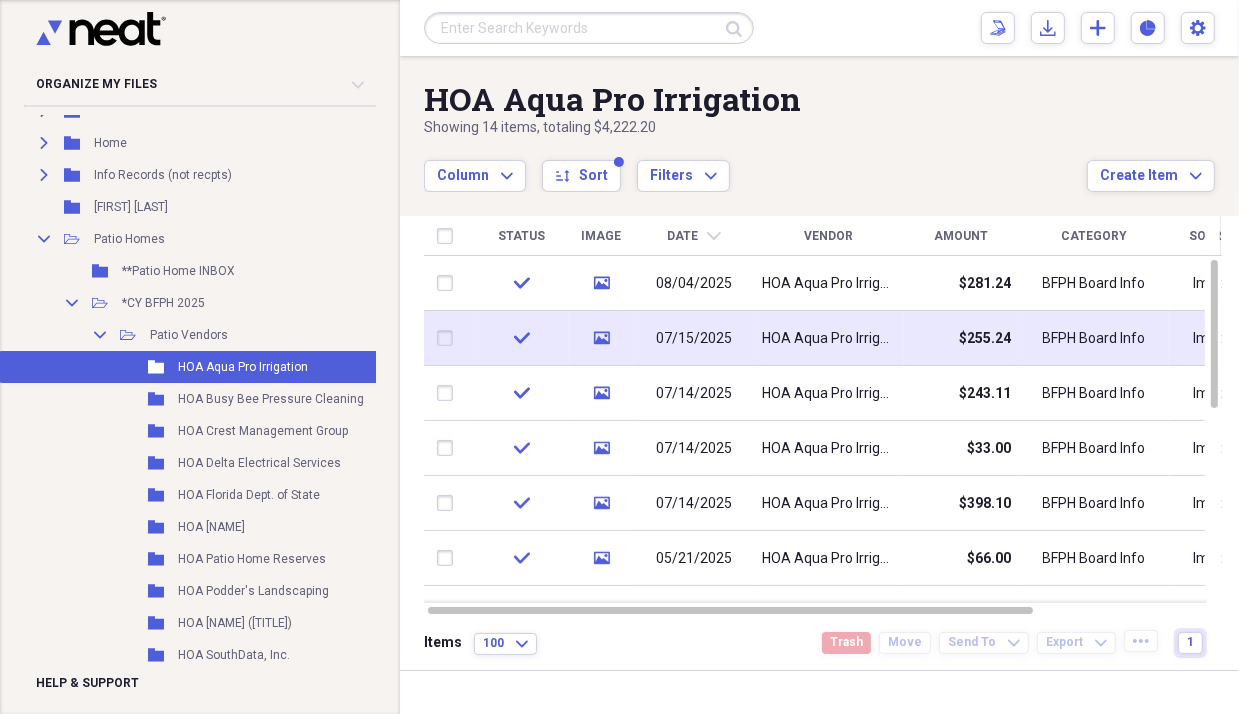 click on "07/15/2025" at bounding box center [694, 339] 